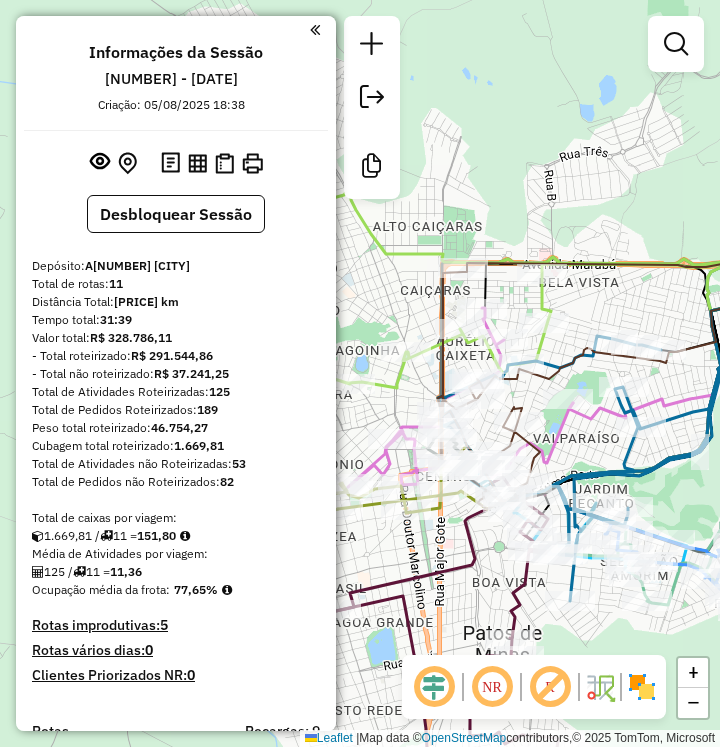 click at bounding box center [676, 44] 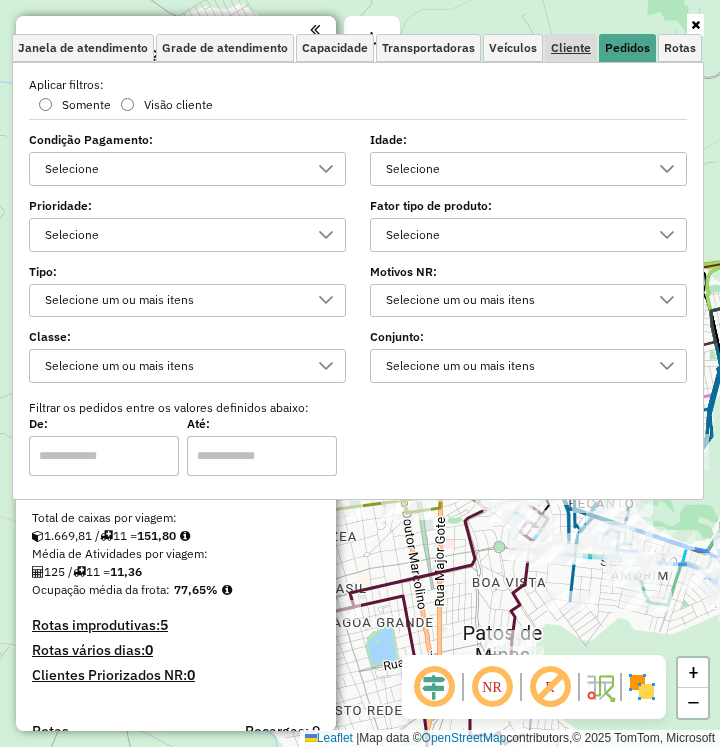 scroll, scrollTop: 1258, scrollLeft: 0, axis: vertical 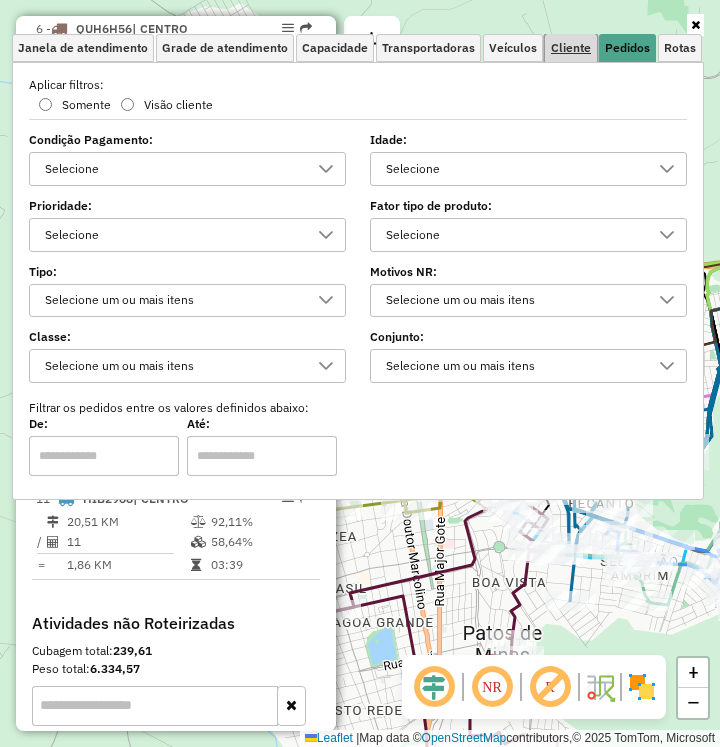 click on "Cliente" at bounding box center (571, 48) 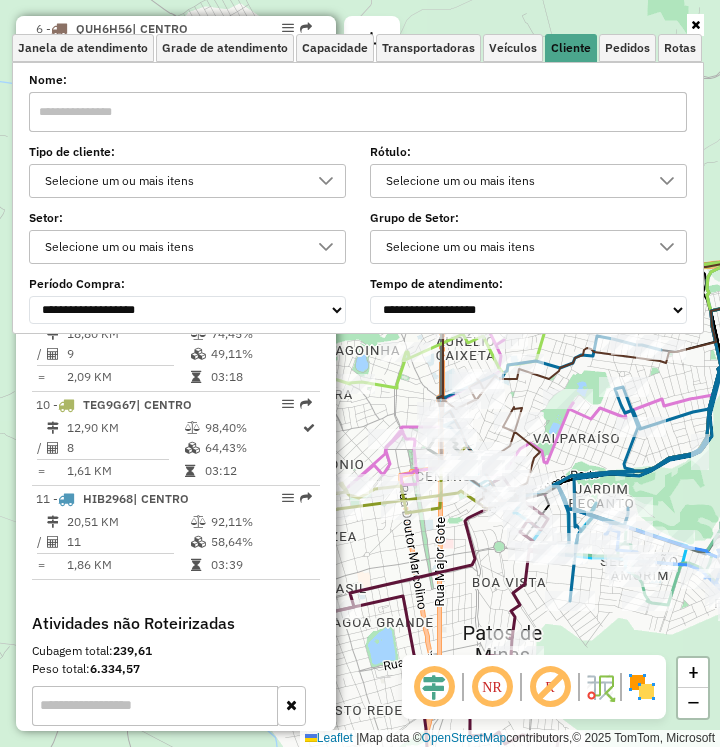 click on "Selecione um ou mais itens" at bounding box center [172, 181] 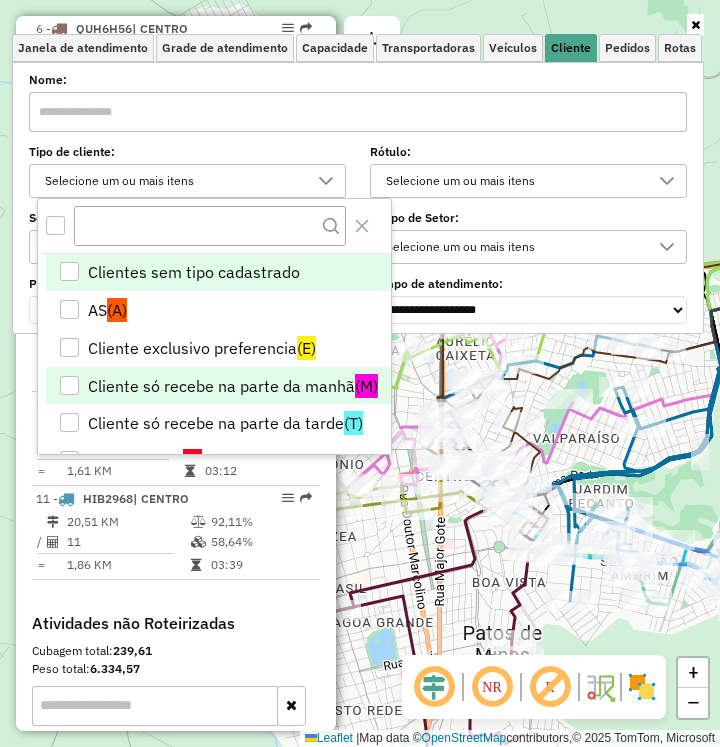 drag, startPoint x: 274, startPoint y: 361, endPoint x: 289, endPoint y: 386, distance: 29.15476 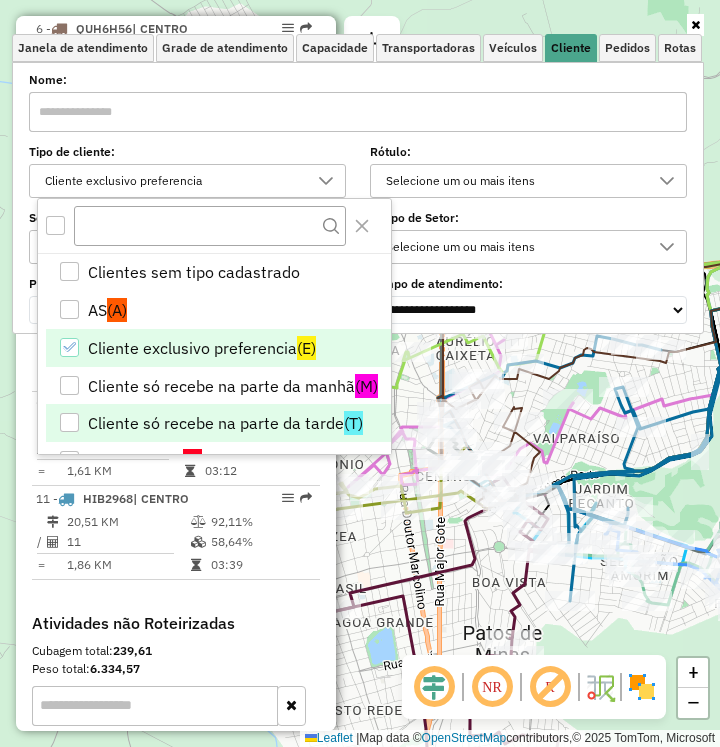 click on "Clientes sem tipo cadastrado   AS  (A)  Cliente exclusivo preferencia   (E)  Cliente só recebe na parte da manhã  (M)  Cliente só recebe na parte da tarde  (T)  Cliente Trava  (Z)  Entregar as 14:00   (B)" at bounding box center (214, 386) 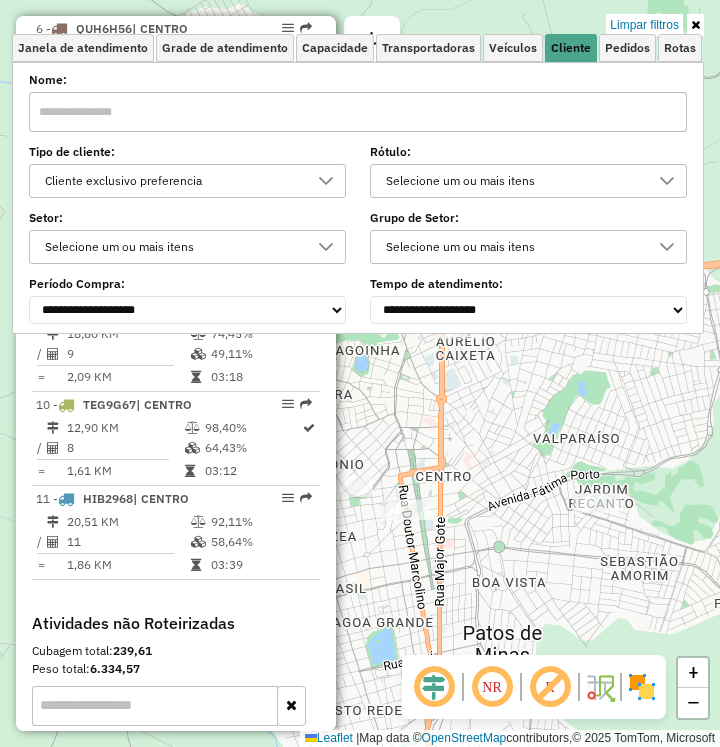 click at bounding box center (326, 181) 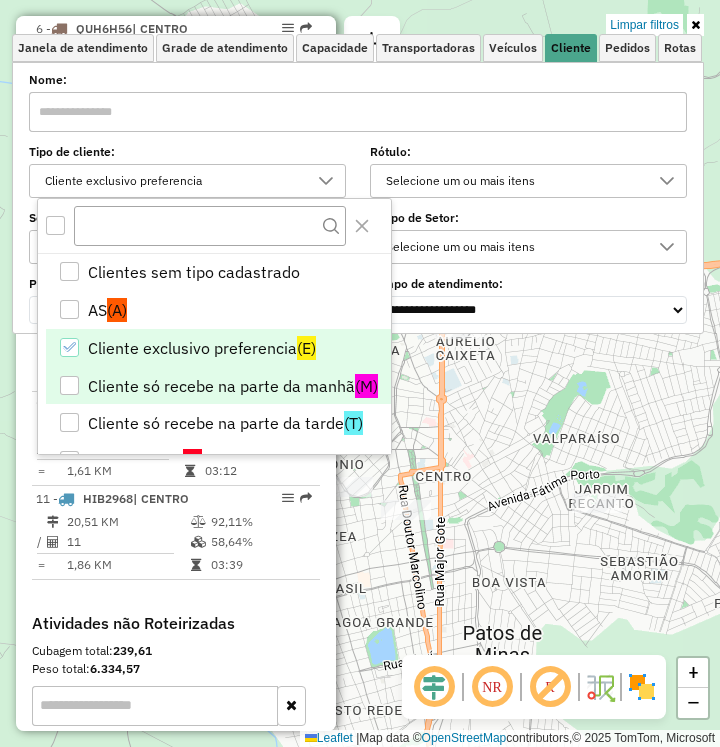 click on "Cliente só recebe na parte da manhã  (M)" at bounding box center (218, 386) 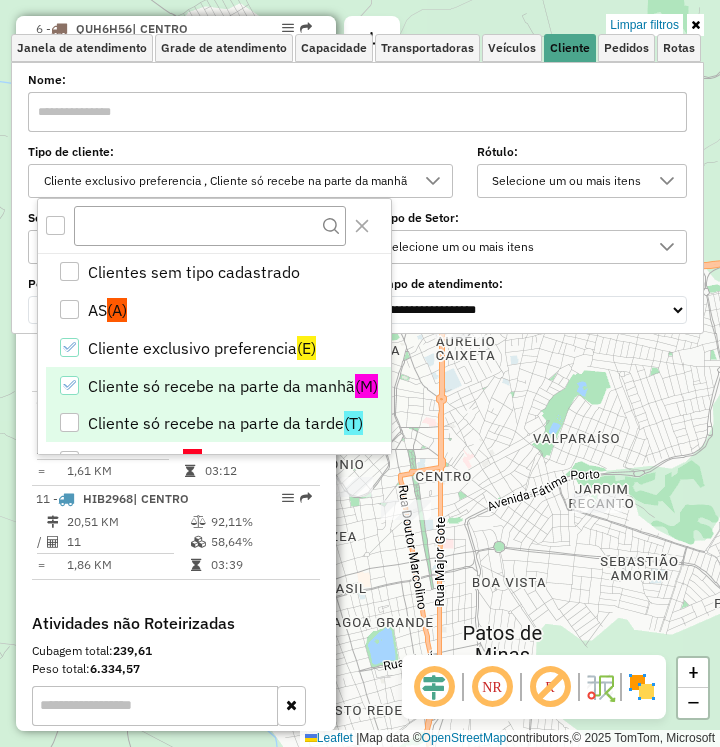 drag, startPoint x: 267, startPoint y: 417, endPoint x: 312, endPoint y: 427, distance: 46.09772 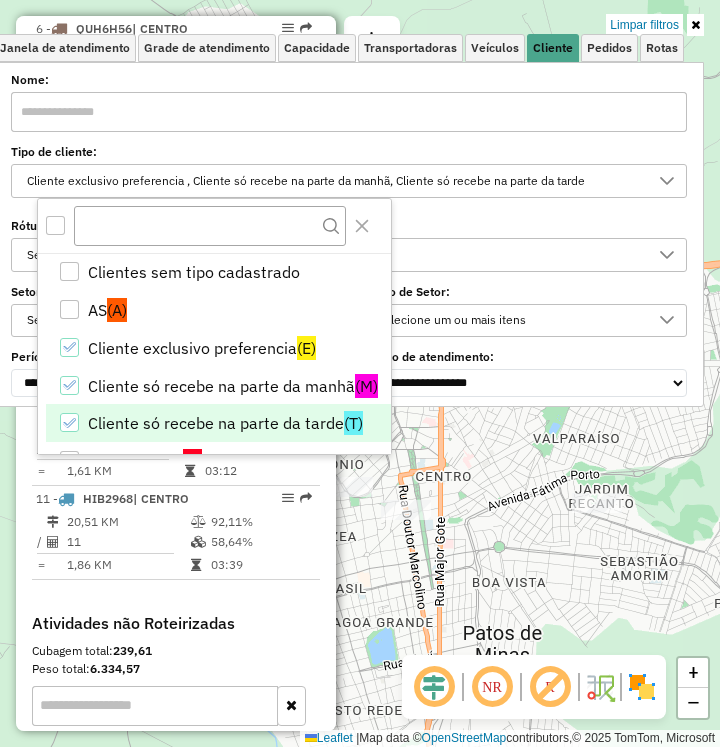 click 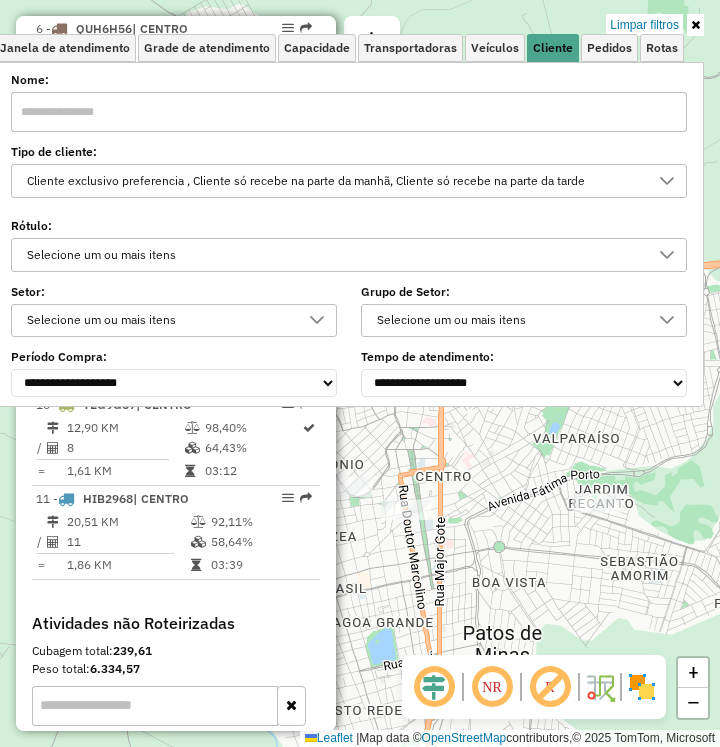 select on "**********" 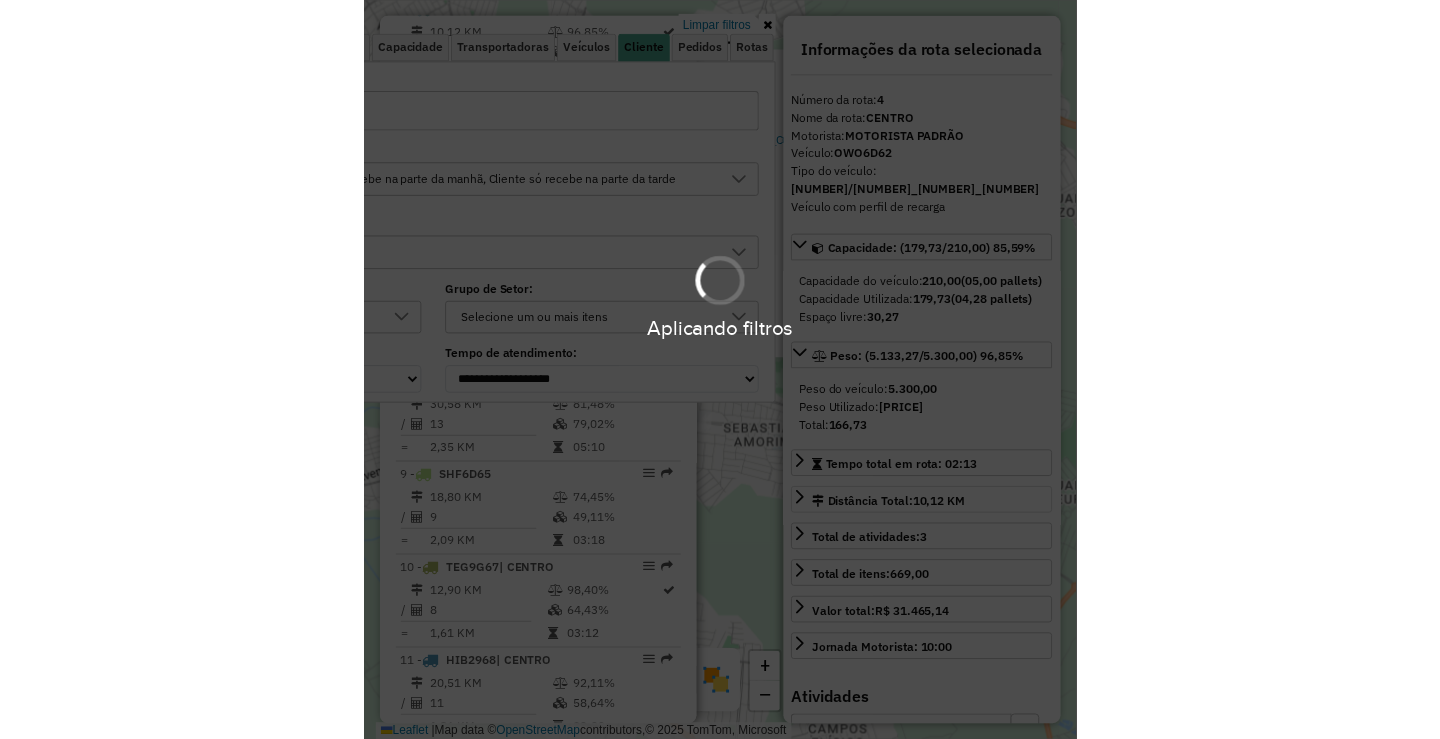 scroll, scrollTop: 1070, scrollLeft: 0, axis: vertical 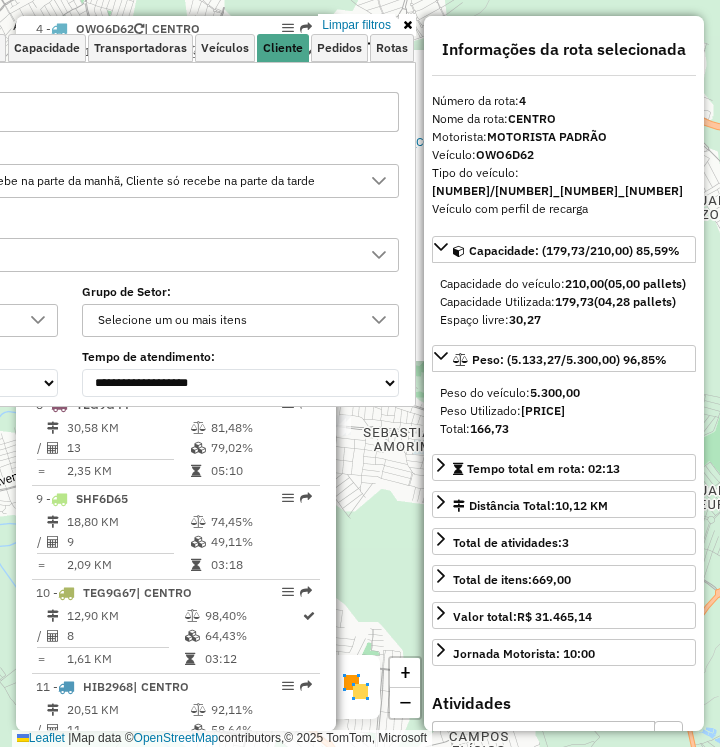 click on "11173 - BAR DO BESOURO  Tipo de cliente:   Cliente exclusivo preferencia  (E)   Prioridade:  Muito alta  Endereço:  PEDRO FELISBINO DOS REIS 205   Bairro: JARDIM RECANTO (PATOS DE MINAS / MG)   Pedidos:  05583039, 05583251, 05583252, 05583262, 05583410, 05583263   Valor total: R$ 10.023,76   Exibir todos   Cubagem: 74,86  Peso: 2.072,12  Tempo dirigindo: 00:02   Distância prevista: 0,676 km (20,28 km/h)   Janela utilizada início: 00:00   Horário previsto de chegada: 06/08/2025 08:19   Tempo de atendimento: 00:29   Janela utilizada término: 23:59   Horário previsto de saída: 06/08/2025 08:48   Total de itens: 162,00   Quantidade pallets: 1,782  × Limpar filtros Janela de atendimento Grade de atendimento Capacidade Transportadoras Veículos Cliente Pedidos  Rotas Selecione os dias de semana para filtrar as janelas de atendimento  Seg   Ter   Qua   Qui   Sex   Sáb   Dom  Informe o período da janela de atendimento: De: Até:  Filtrar exatamente a janela do cliente  Seg   Ter   Qua   Qui   Sex   Sáb  +" 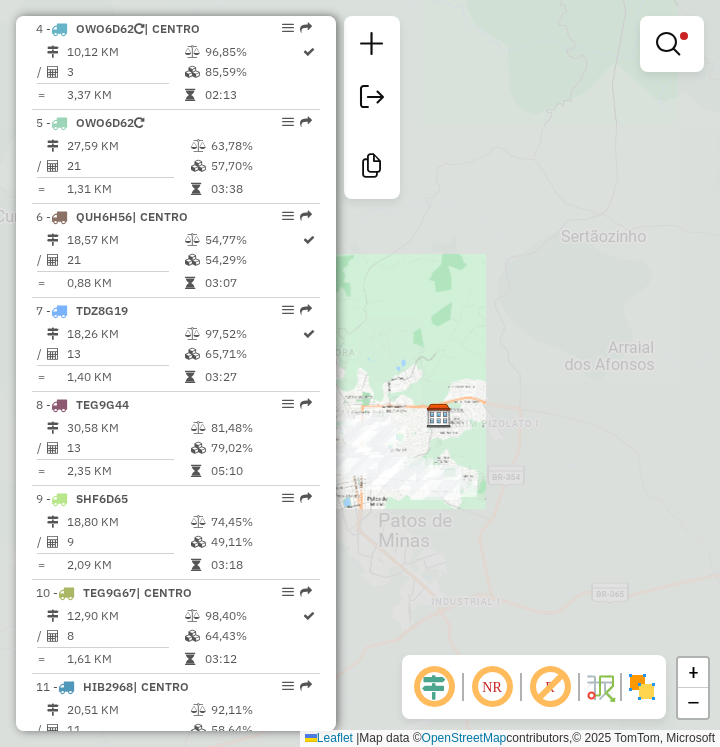 drag, startPoint x: 441, startPoint y: 518, endPoint x: 636, endPoint y: 502, distance: 195.6553 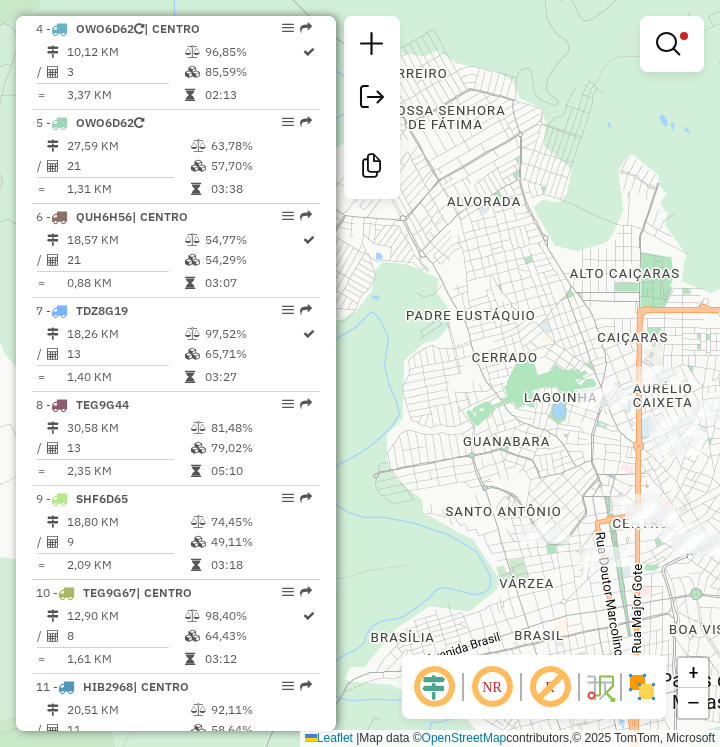 drag, startPoint x: 641, startPoint y: 446, endPoint x: 577, endPoint y: 463, distance: 66.21933 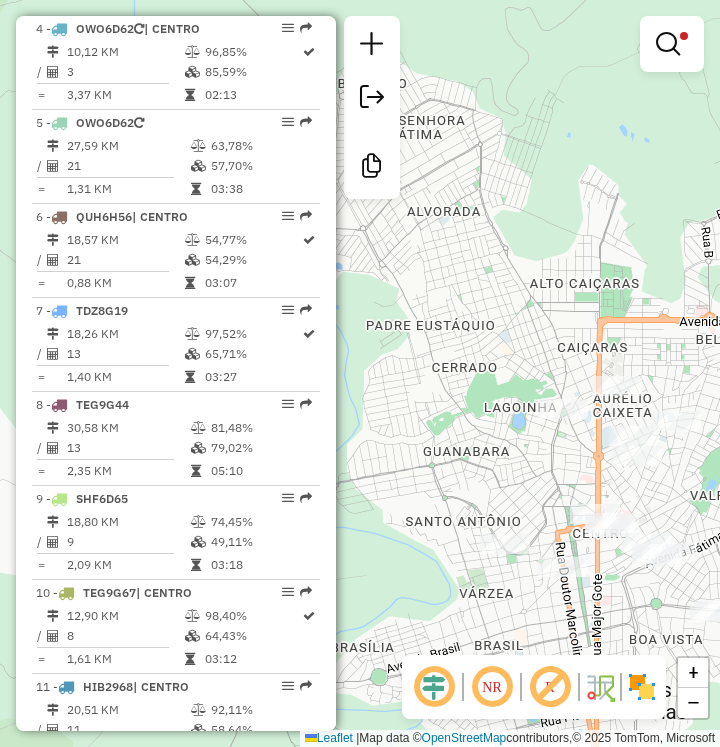 drag, startPoint x: 585, startPoint y: 481, endPoint x: 557, endPoint y: 435, distance: 53.851646 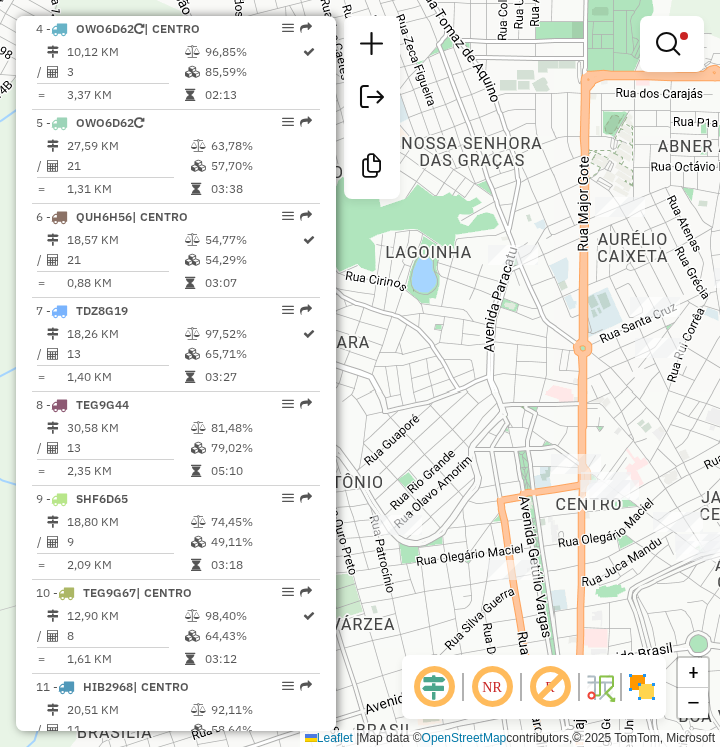 drag, startPoint x: 553, startPoint y: 426, endPoint x: 606, endPoint y: 386, distance: 66.4003 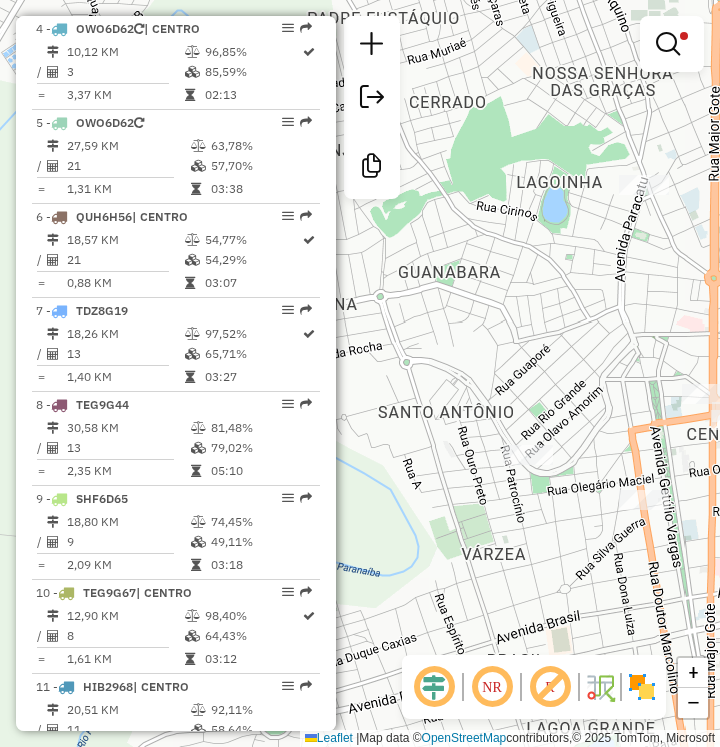drag, startPoint x: 617, startPoint y: 493, endPoint x: 696, endPoint y: 463, distance: 84.50444 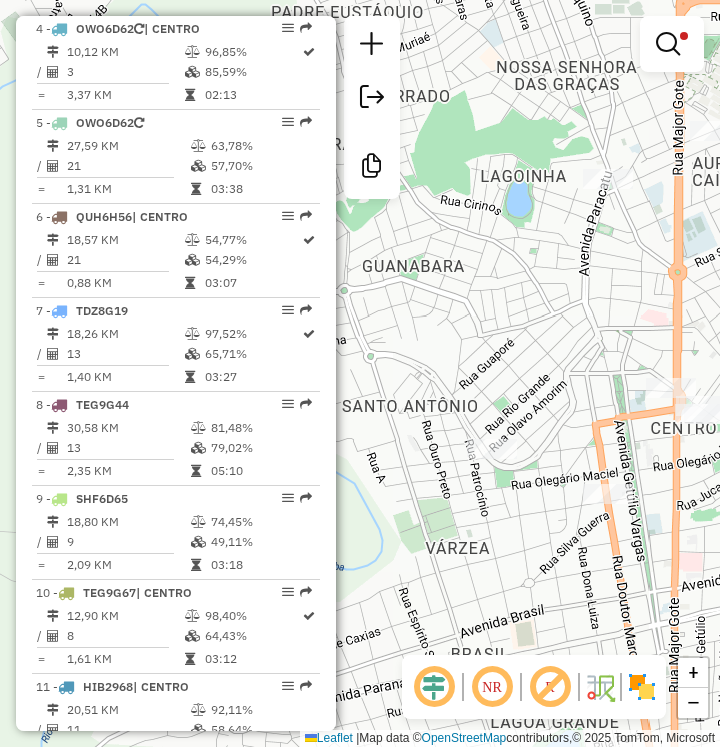 drag, startPoint x: 575, startPoint y: 480, endPoint x: 470, endPoint y: 455, distance: 107.935165 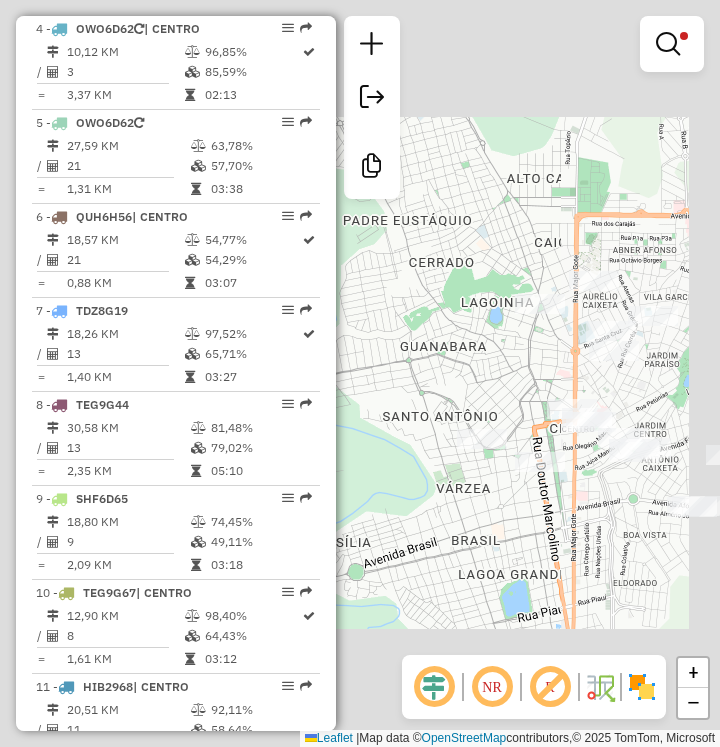 drag, startPoint x: 628, startPoint y: 505, endPoint x: 515, endPoint y: 516, distance: 113.534134 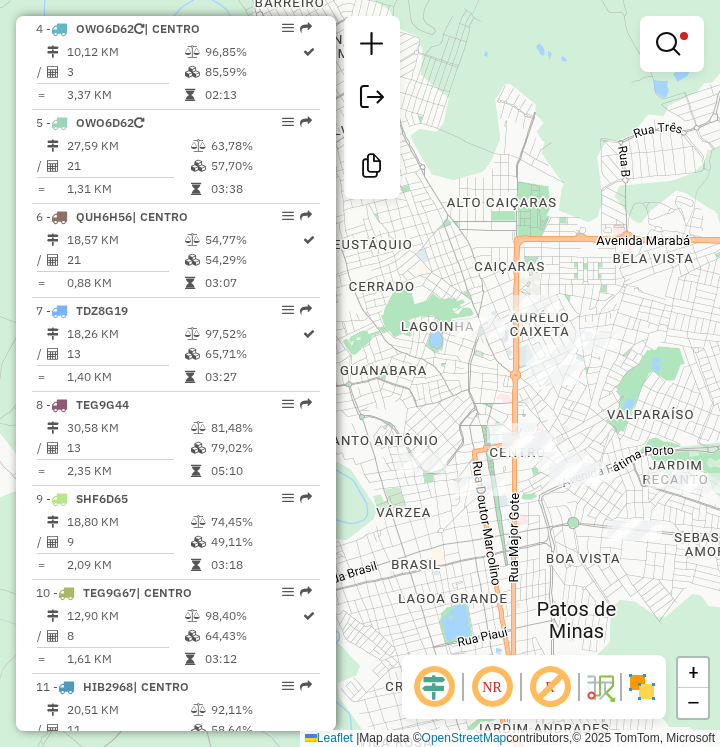 drag, startPoint x: 548, startPoint y: 539, endPoint x: 557, endPoint y: 518, distance: 22.847319 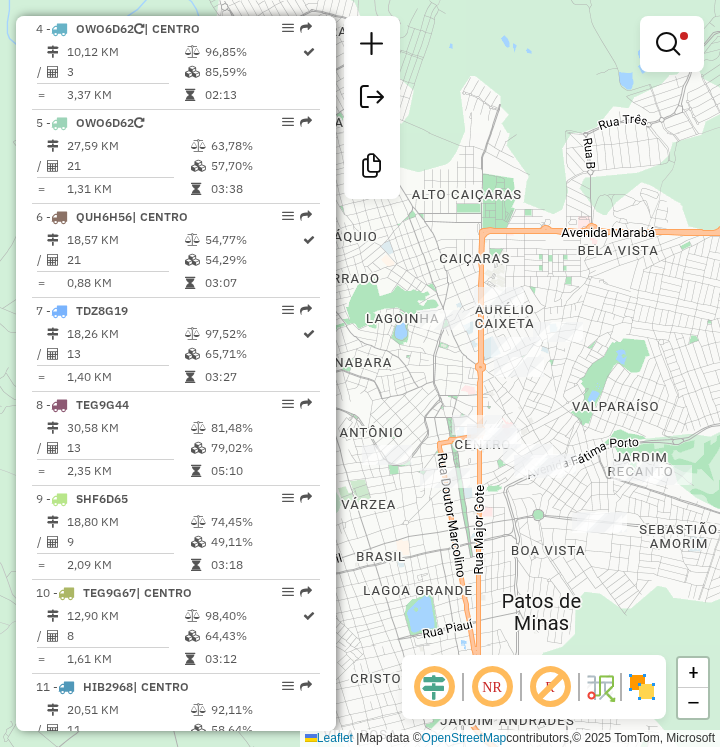 drag, startPoint x: 543, startPoint y: 534, endPoint x: 619, endPoint y: 499, distance: 83.67198 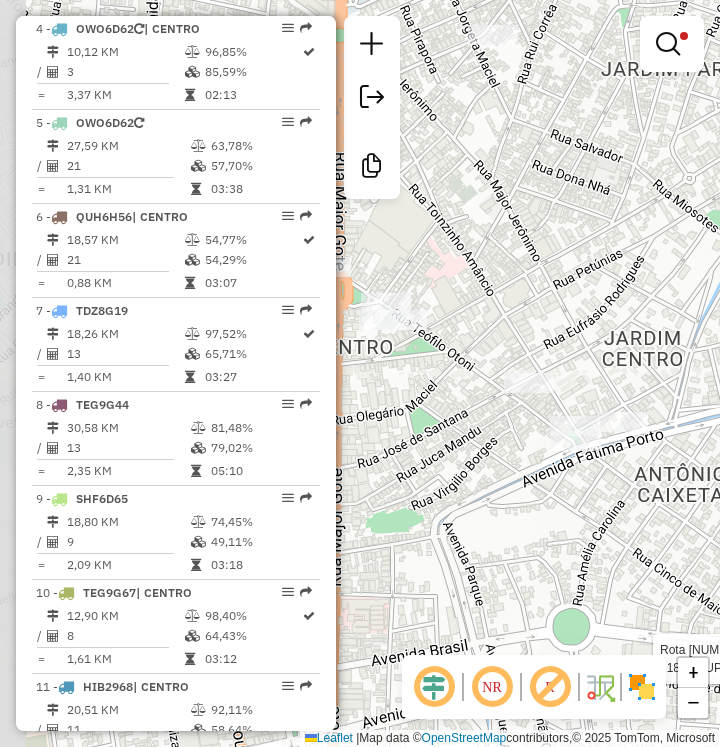 drag, startPoint x: 599, startPoint y: 495, endPoint x: 620, endPoint y: 495, distance: 21 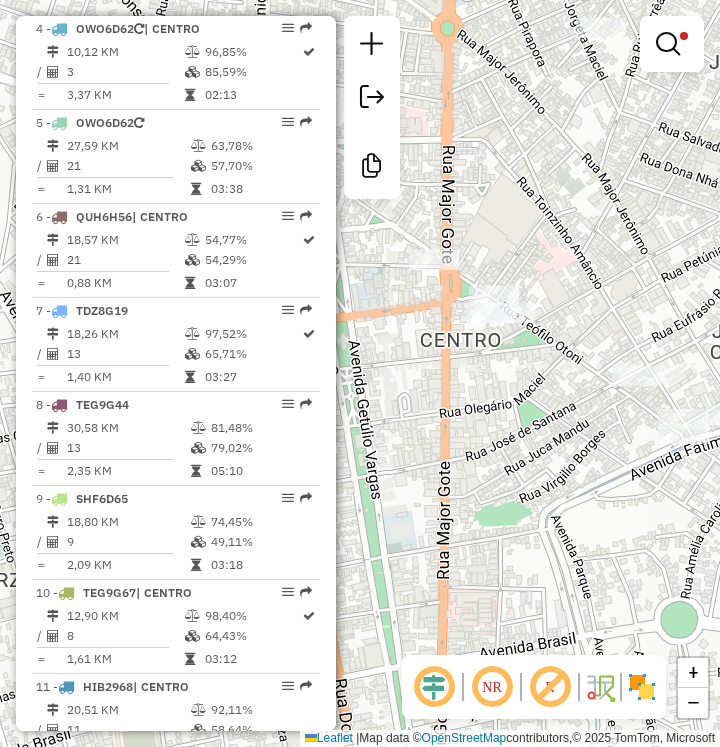 click on "Rota 11 - Placa HIB2968  1183 - SUP BOA VISTA Limpar filtros Janela de atendimento Grade de atendimento Capacidade Transportadoras Veículos Cliente Pedidos  Rotas Selecione os dias de semana para filtrar as janelas de atendimento  Seg   Ter   Qua   Qui   Sex   Sáb   Dom  Informe o período da janela de atendimento: De: Até:  Filtrar exatamente a janela do cliente  Considerar janela de atendimento padrão  Selecione os dias de semana para filtrar as grades de atendimento  Seg   Ter   Qua   Qui   Sex   Sáb   Dom   Considerar clientes sem dia de atendimento cadastrado  Clientes fora do dia de atendimento selecionado Filtrar as atividades entre os valores definidos abaixo:  Peso mínimo:   Peso máximo:   Cubagem mínima:   Cubagem máxima:   De:   Até:  Filtrar as atividades entre o tempo de atendimento definido abaixo:  De:   Até:   Considerar capacidade total dos clientes não roteirizados Transportadora: Selecione um ou mais itens Tipo de veículo: Selecione um ou mais itens Veículo: Motorista: Nome: +" 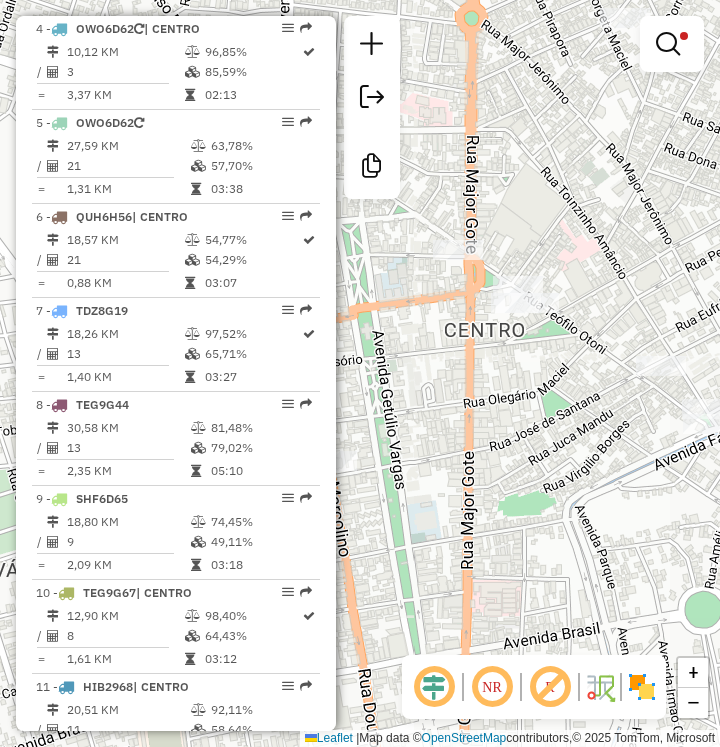 drag, startPoint x: 671, startPoint y: 542, endPoint x: 477, endPoint y: 523, distance: 194.92819 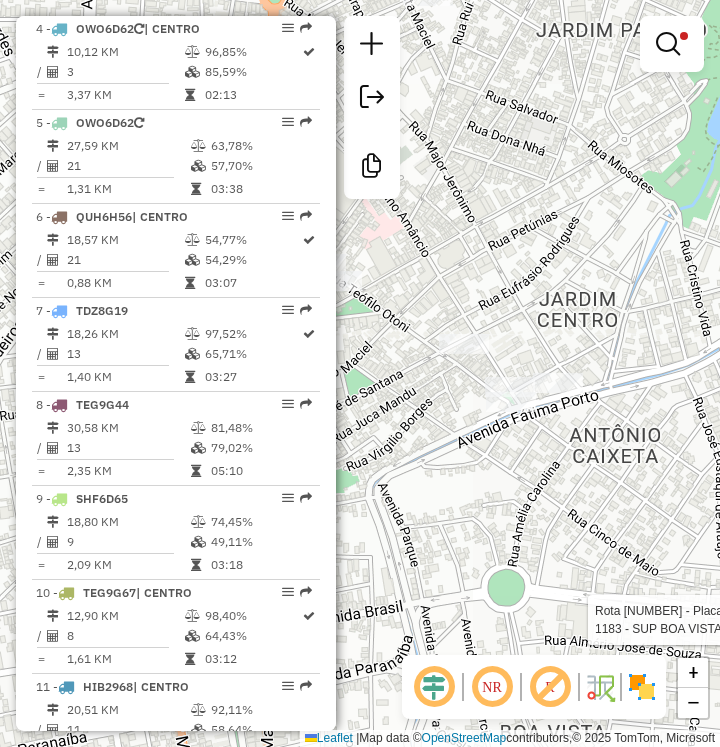 drag, startPoint x: 611, startPoint y: 508, endPoint x: 454, endPoint y: 533, distance: 158.97798 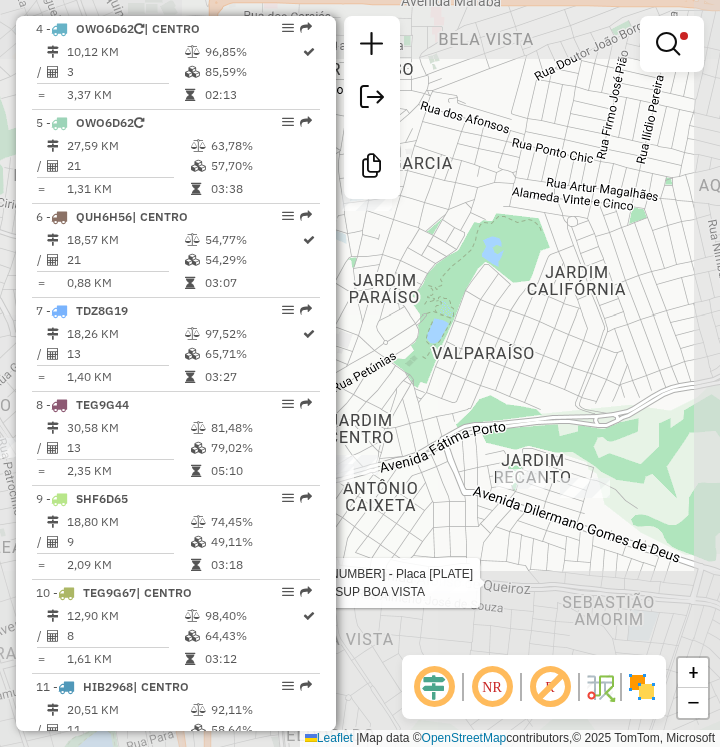 drag, startPoint x: 546, startPoint y: 554, endPoint x: 577, endPoint y: 508, distance: 55.470715 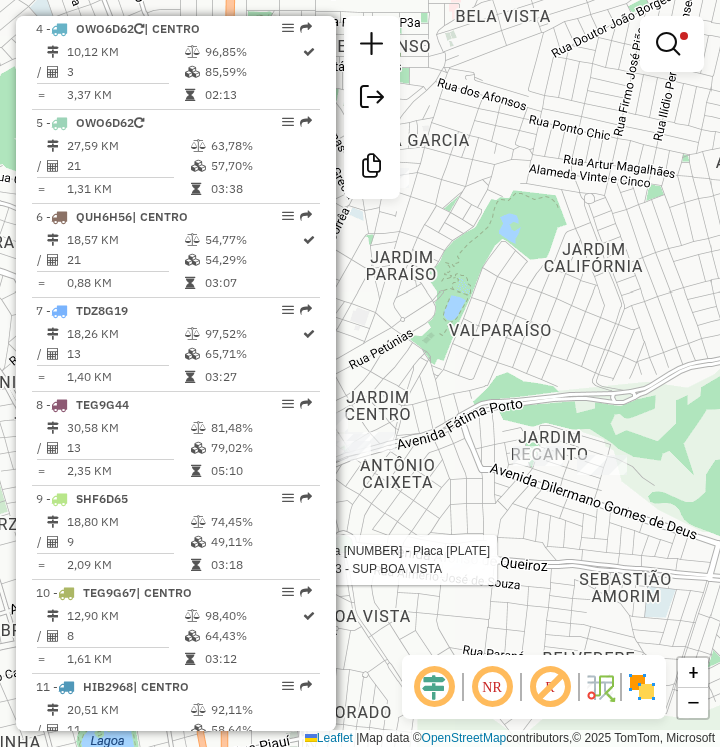 drag, startPoint x: 511, startPoint y: 550, endPoint x: 659, endPoint y: 529, distance: 149.48244 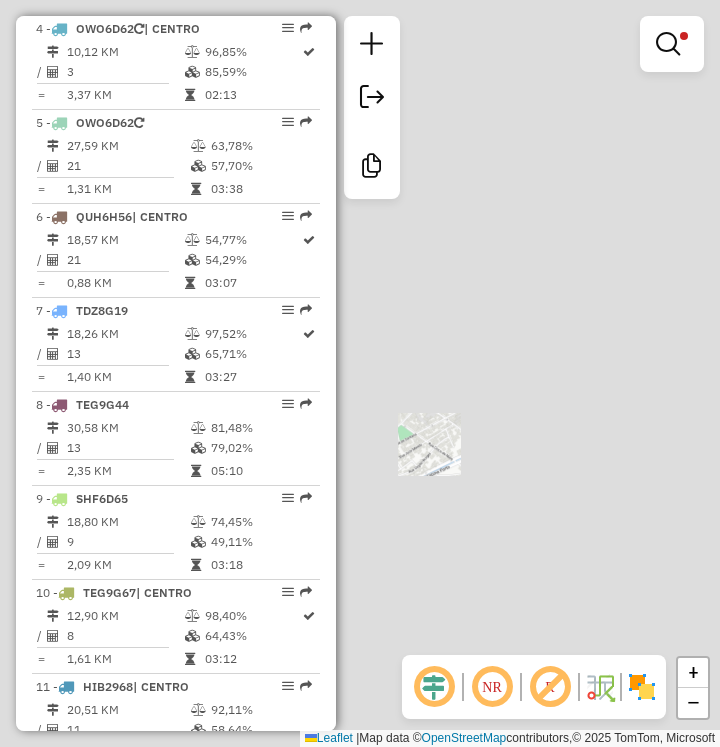 drag, startPoint x: 638, startPoint y: 604, endPoint x: 560, endPoint y: 505, distance: 126.035706 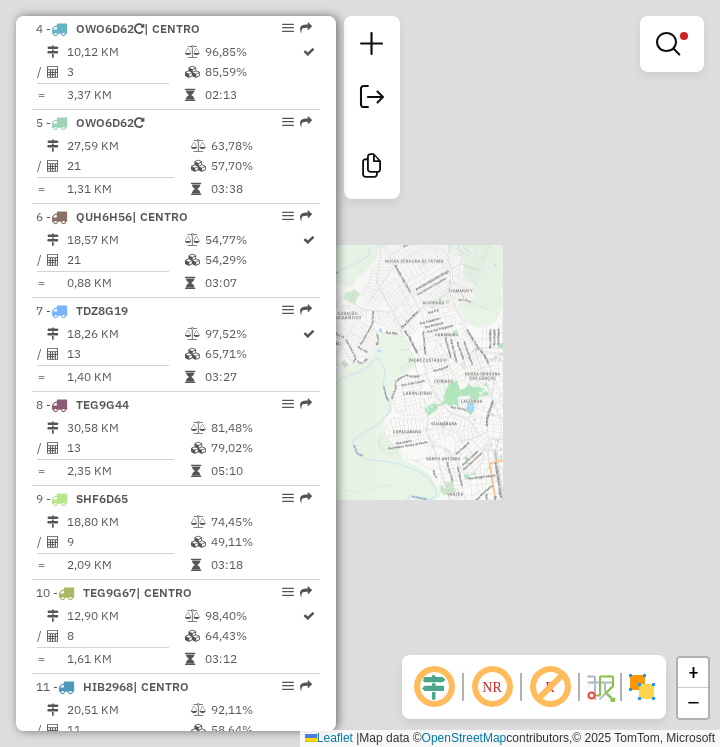 click on "Limpar filtros Janela de atendimento Grade de atendimento Capacidade Transportadoras Veículos Cliente Pedidos  Rotas Selecione os dias de semana para filtrar as janelas de atendimento  Seg   Ter   Qua   Qui   Sex   Sáb   Dom  Informe o período da janela de atendimento: De: Até:  Filtrar exatamente a janela do cliente  Considerar janela de atendimento padrão  Selecione os dias de semana para filtrar as grades de atendimento  Seg   Ter   Qua   Qui   Sex   Sáb   Dom   Considerar clientes sem dia de atendimento cadastrado  Clientes fora do dia de atendimento selecionado Filtrar as atividades entre os valores definidos abaixo:  Peso mínimo:   Peso máximo:   Cubagem mínima:   Cubagem máxima:   De:   Até:  Filtrar as atividades entre o tempo de atendimento definido abaixo:  De:   Até:   Considerar capacidade total dos clientes não roteirizados Transportadora: Selecione um ou mais itens Tipo de veículo: Selecione um ou mais itens Veículo: Selecione um ou mais itens Motorista: Selecione um ou mais itens" 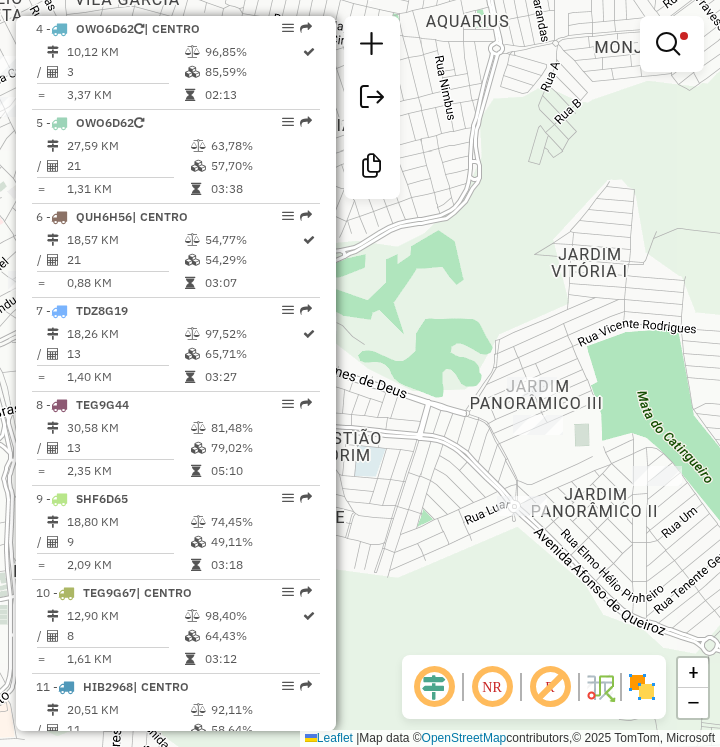 drag, startPoint x: 537, startPoint y: 553, endPoint x: 661, endPoint y: 543, distance: 124.40257 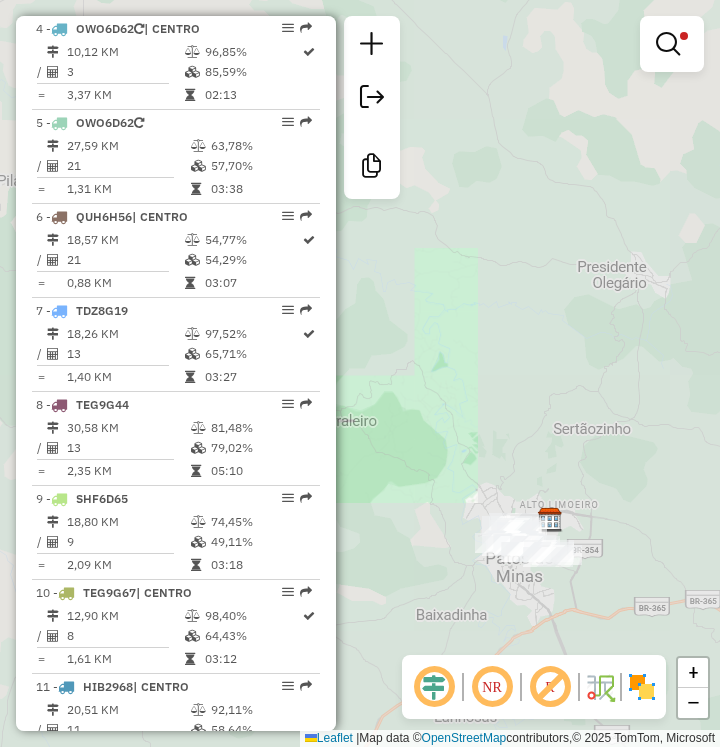 drag, startPoint x: 552, startPoint y: 610, endPoint x: 592, endPoint y: 460, distance: 155.24174 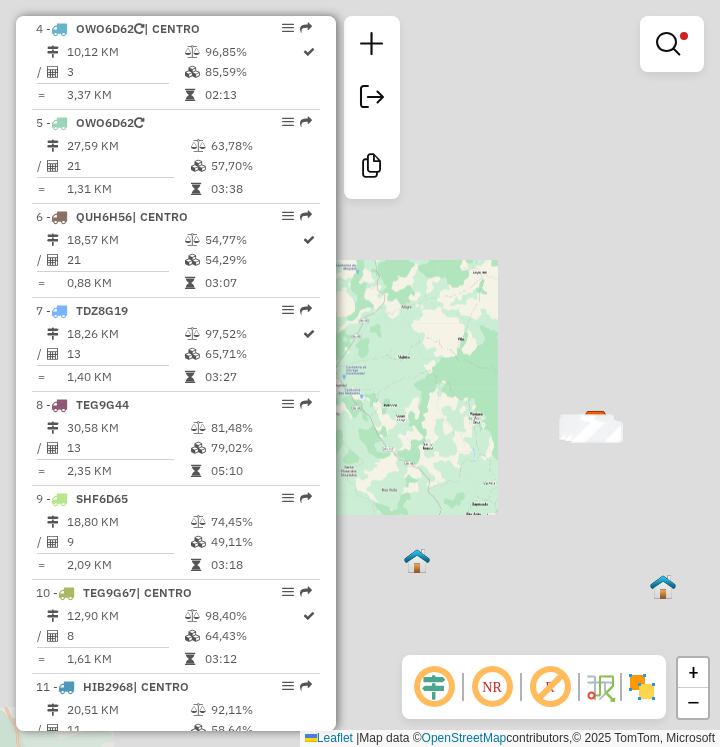 drag, startPoint x: 573, startPoint y: 549, endPoint x: 591, endPoint y: 468, distance: 82.9759 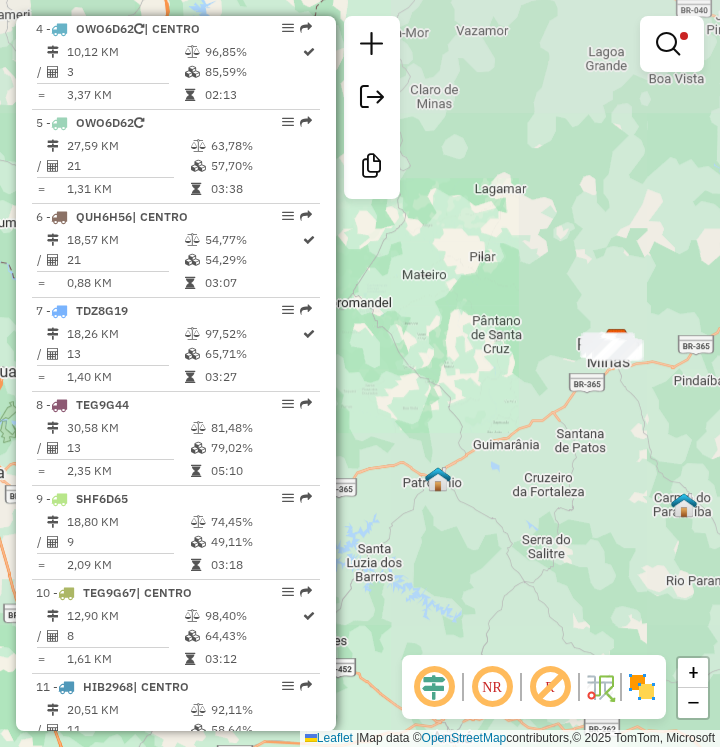 drag, startPoint x: 560, startPoint y: 508, endPoint x: 604, endPoint y: 442, distance: 79.32213 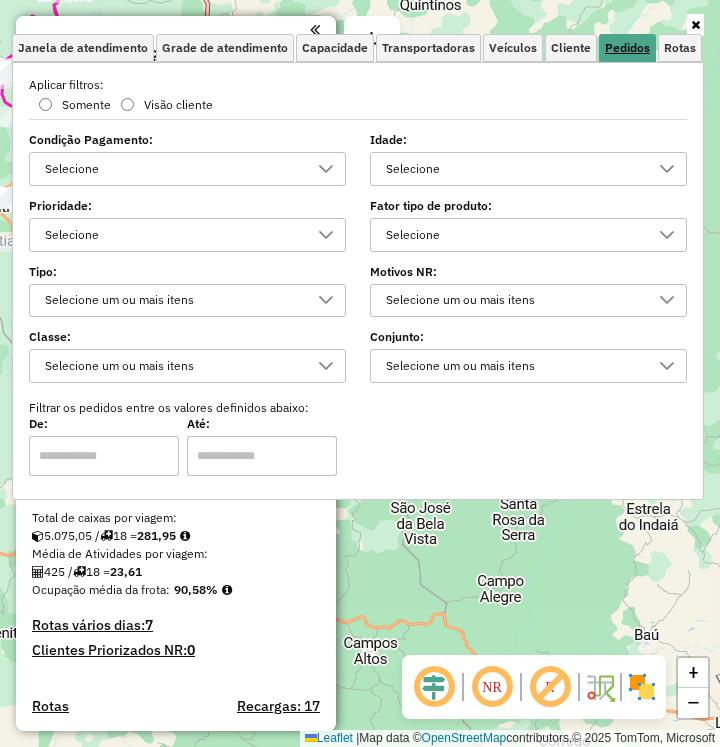 scroll, scrollTop: 0, scrollLeft: 0, axis: both 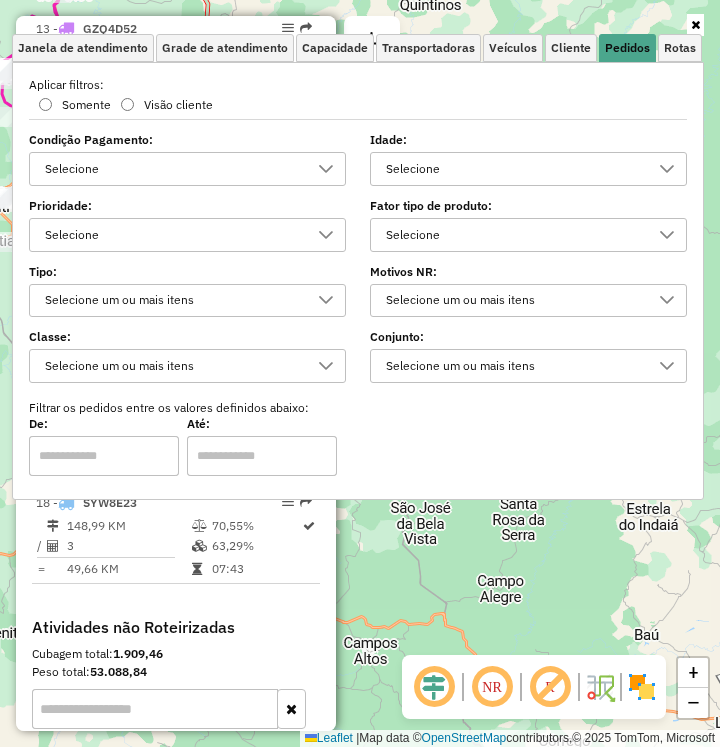 click on "Selecione" at bounding box center [172, 169] 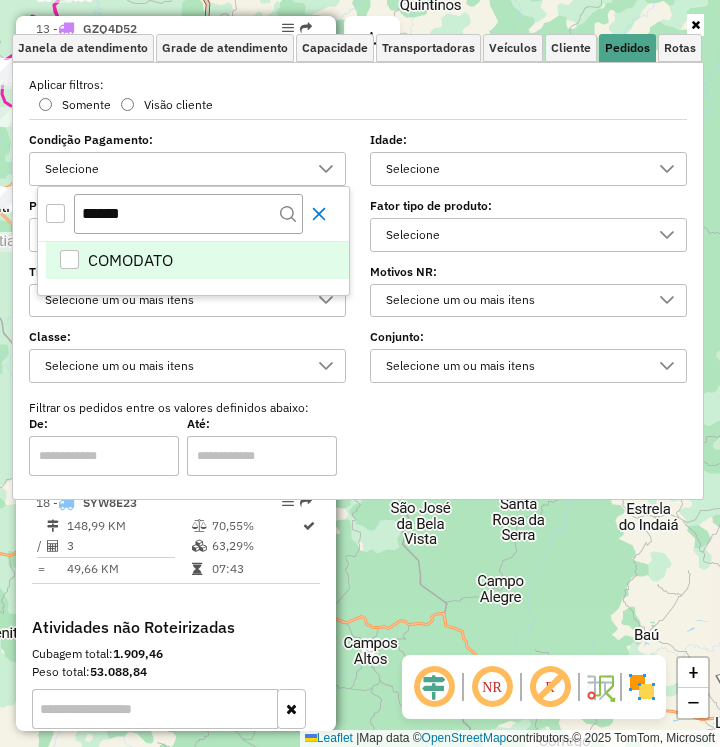 click 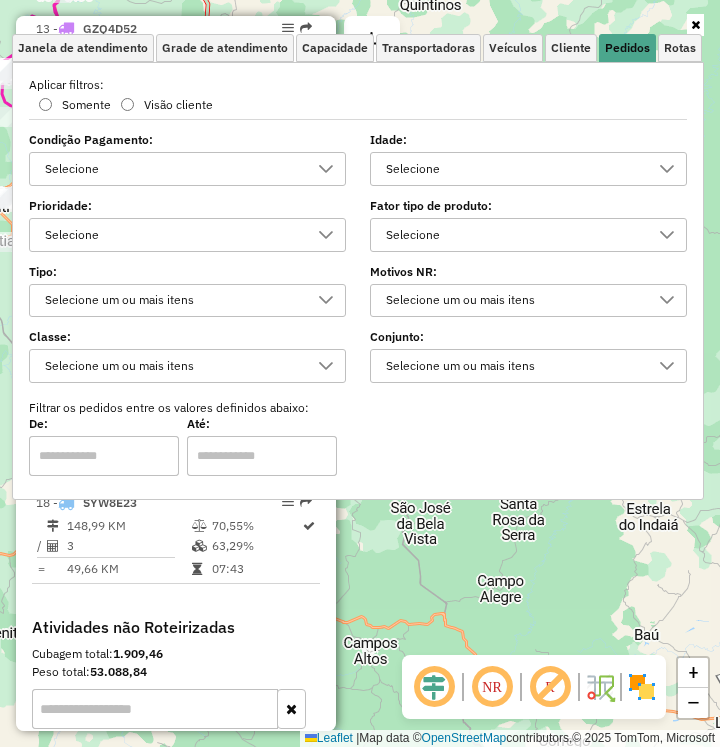 click 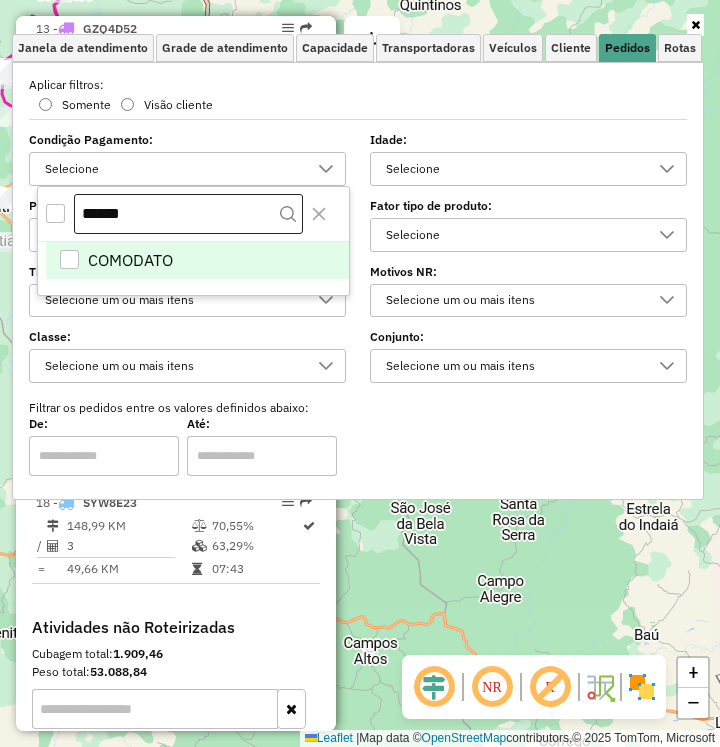 click on "******" at bounding box center (188, 214) 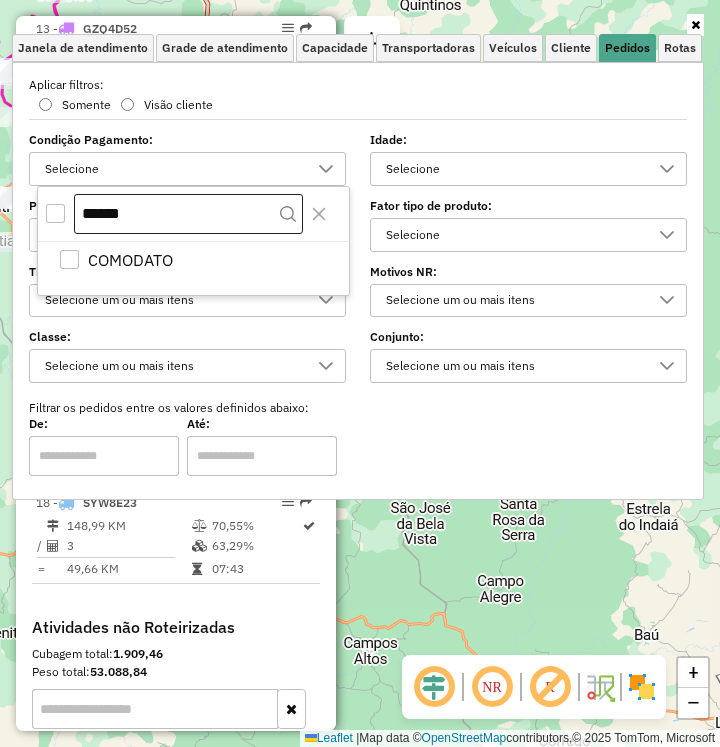 click on "******" at bounding box center [188, 214] 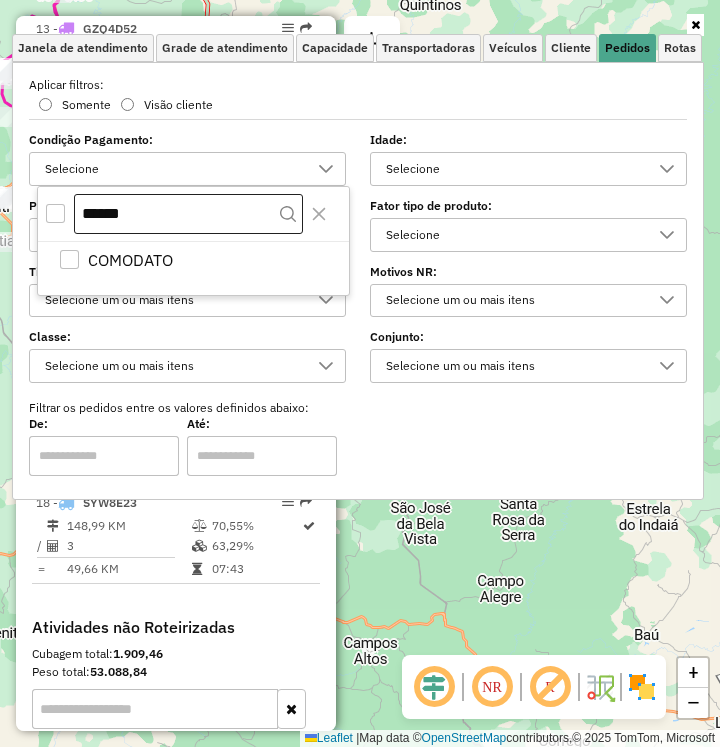 click on "******" at bounding box center [188, 214] 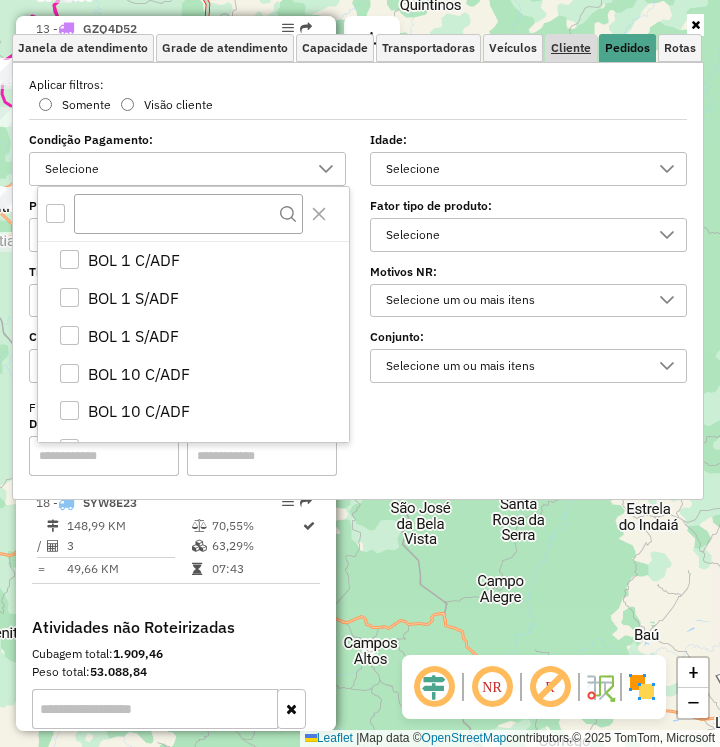 type 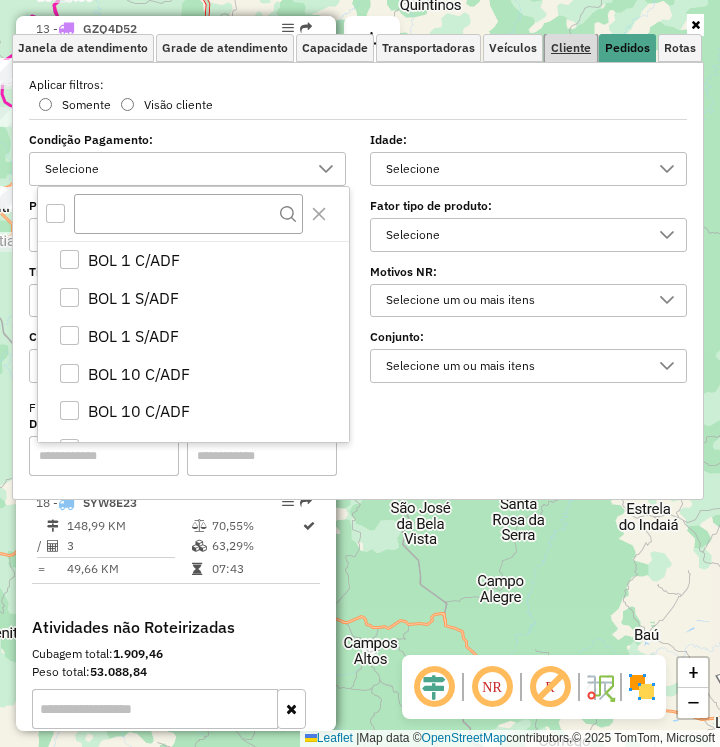 click on "Cliente" at bounding box center [571, 48] 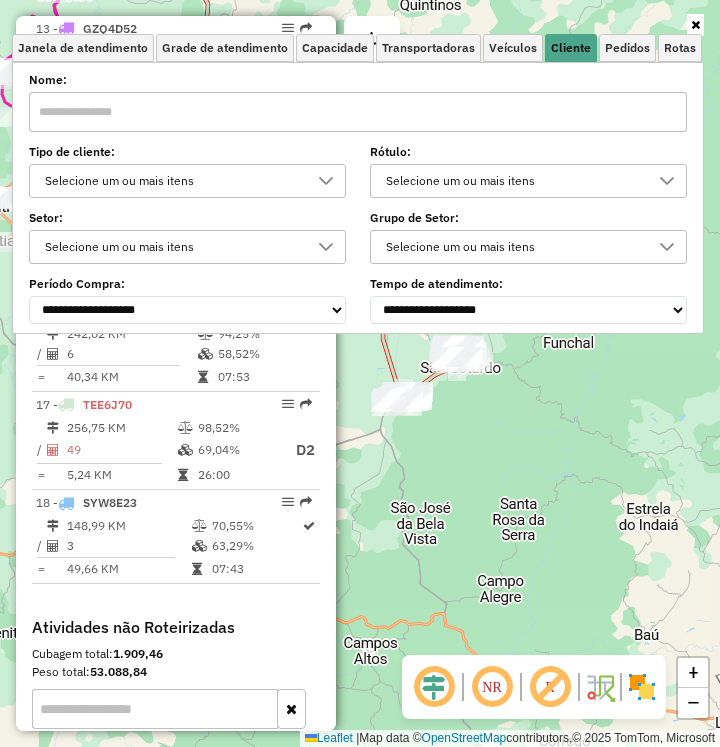 click on "Selecione um ou mais itens" at bounding box center [172, 181] 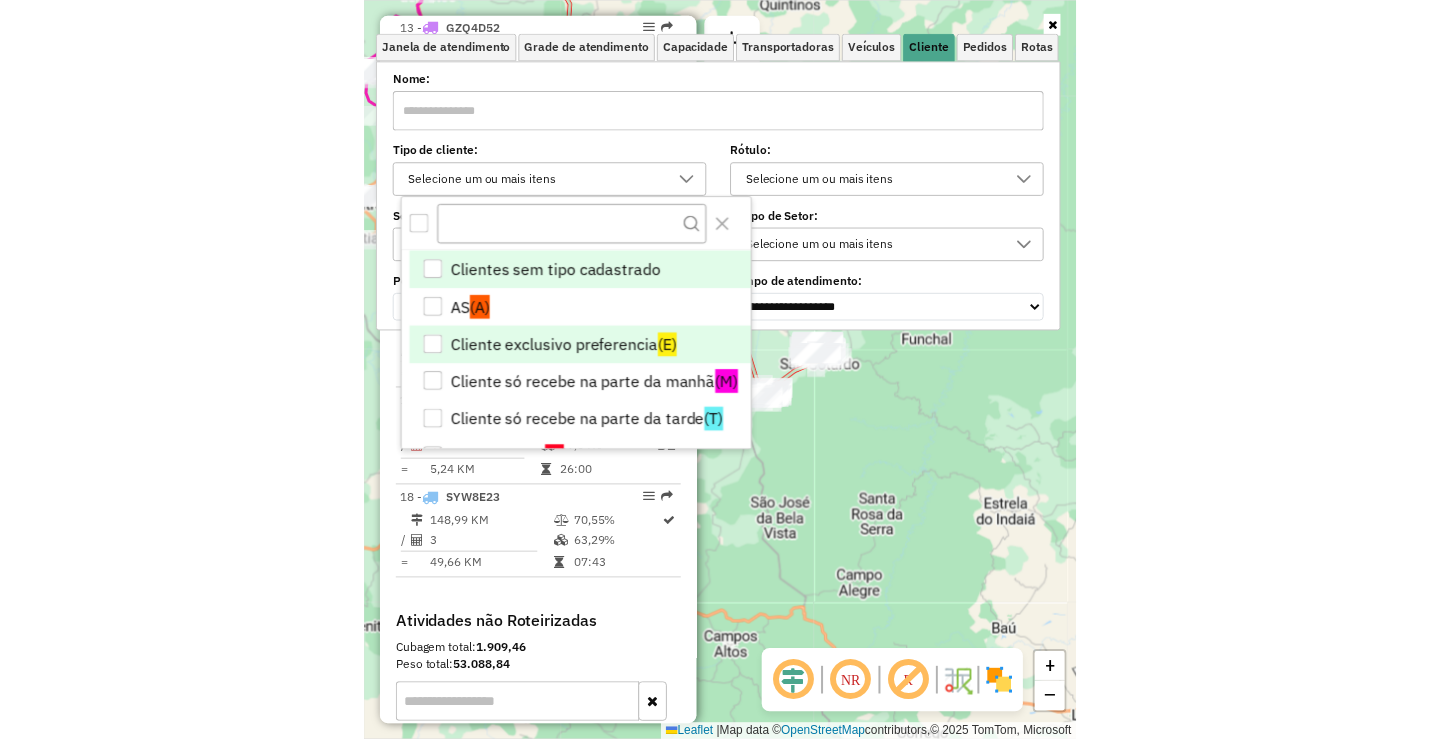 scroll, scrollTop: 12, scrollLeft: 69, axis: both 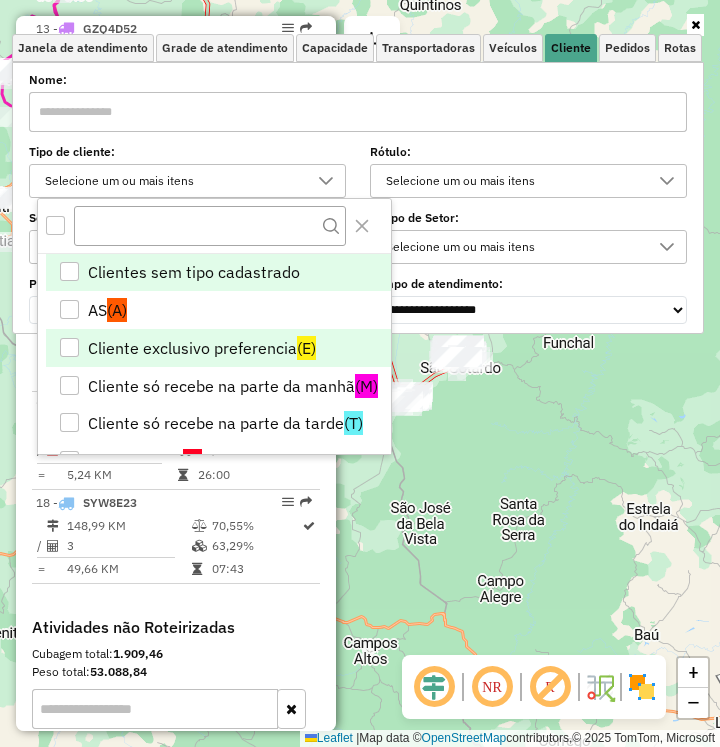 click on "Cliente exclusivo preferencia   (E)" at bounding box center [218, 348] 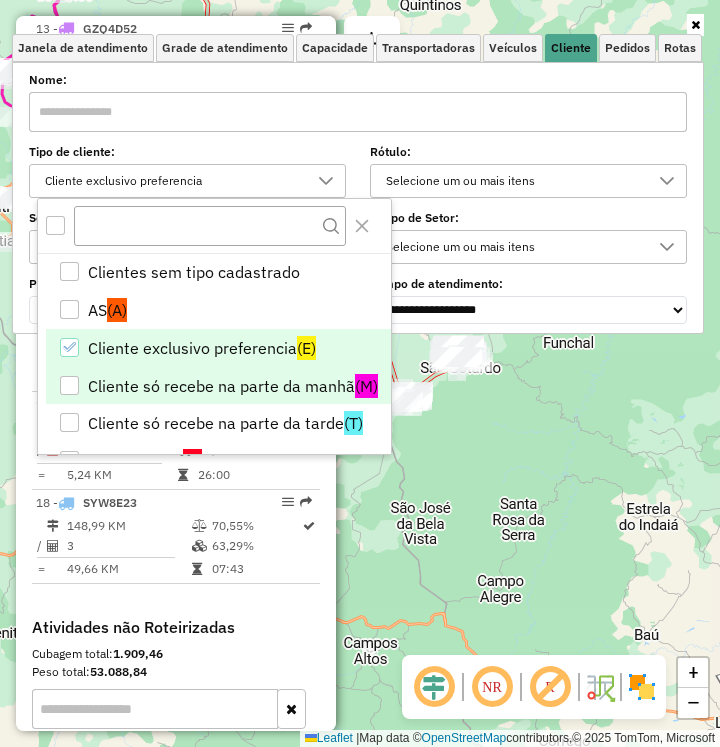click on "Cliente só recebe na parte da manhã  (M)" at bounding box center (218, 386) 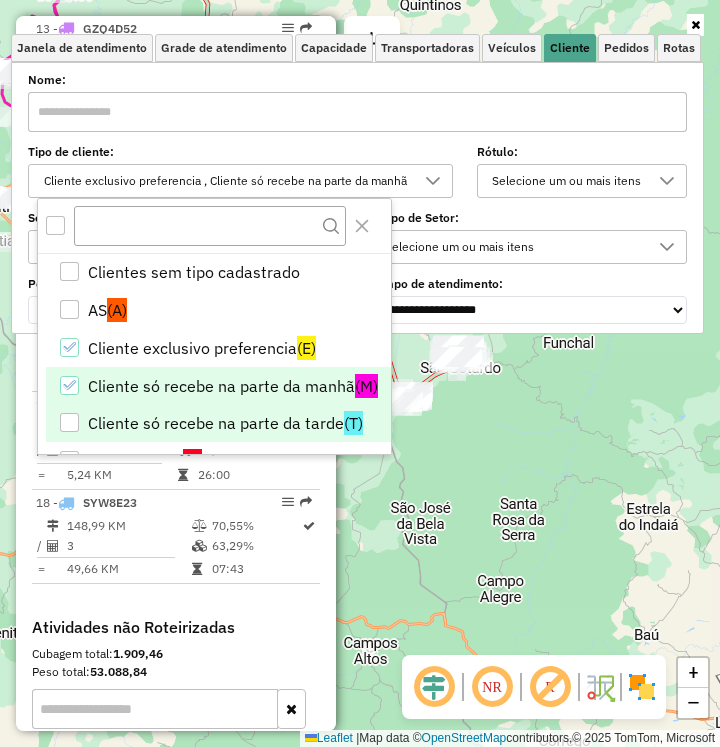 click on "Cliente só recebe na parte da tarde  (T)" at bounding box center [218, 423] 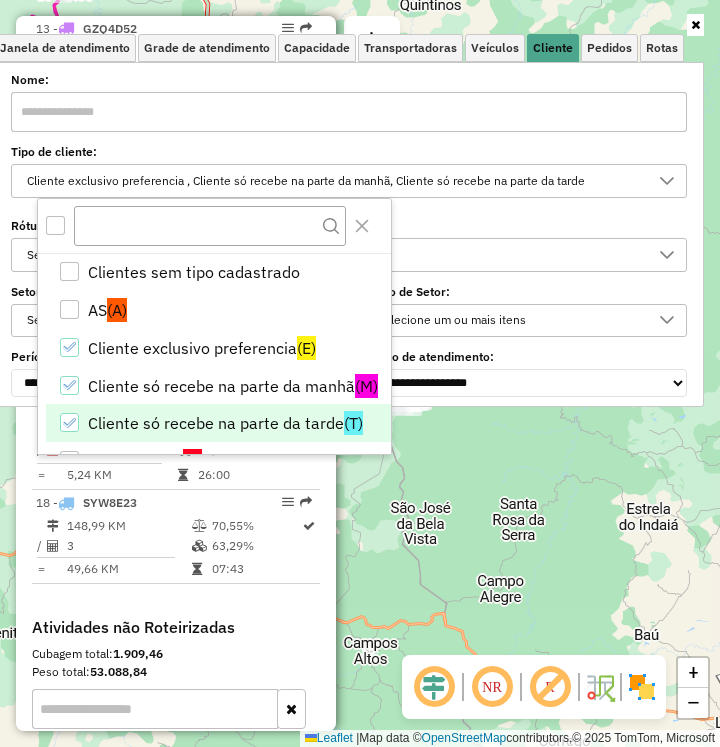 click on "Janela de atendimento Grade de atendimento Capacidade Transportadoras Veículos Cliente Pedidos  Rotas Selecione os dias de semana para filtrar as janelas de atendimento  Seg   Ter   Qua   Qui   Sex   Sáb   Dom  Informe o período da janela de atendimento: De: Até:  Filtrar exatamente a janela do cliente  Considerar janela de atendimento padrão  Selecione os dias de semana para filtrar as grades de atendimento  Seg   Ter   Qua   Qui   Sex   Sáb   Dom   Considerar clientes sem dia de atendimento cadastrado  Clientes fora do dia de atendimento selecionado Filtrar as atividades entre os valores definidos abaixo:  Peso mínimo:   Peso máximo:   Cubagem mínima:   Cubagem máxima:   De:   Até:  Filtrar as atividades entre o tempo de atendimento definido abaixo:  De:   Até:   Considerar capacidade total dos clientes não roteirizados Transportadora: Selecione um ou mais itens Tipo de veículo: Selecione um ou mais itens Veículo: Selecione um ou mais itens Motorista: Selecione um ou mais itens Nome: Rótulo:" 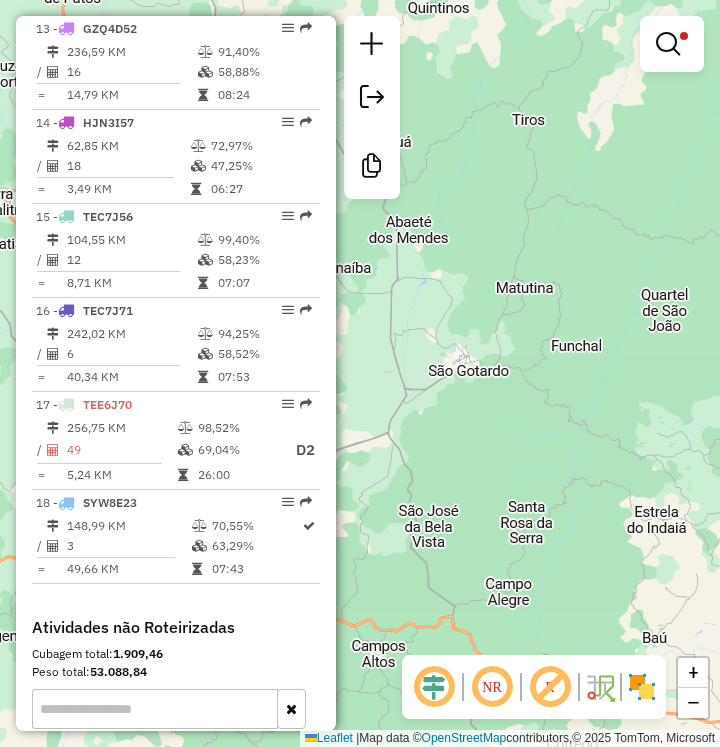 drag, startPoint x: 405, startPoint y: 501, endPoint x: 582, endPoint y: 571, distance: 190.33917 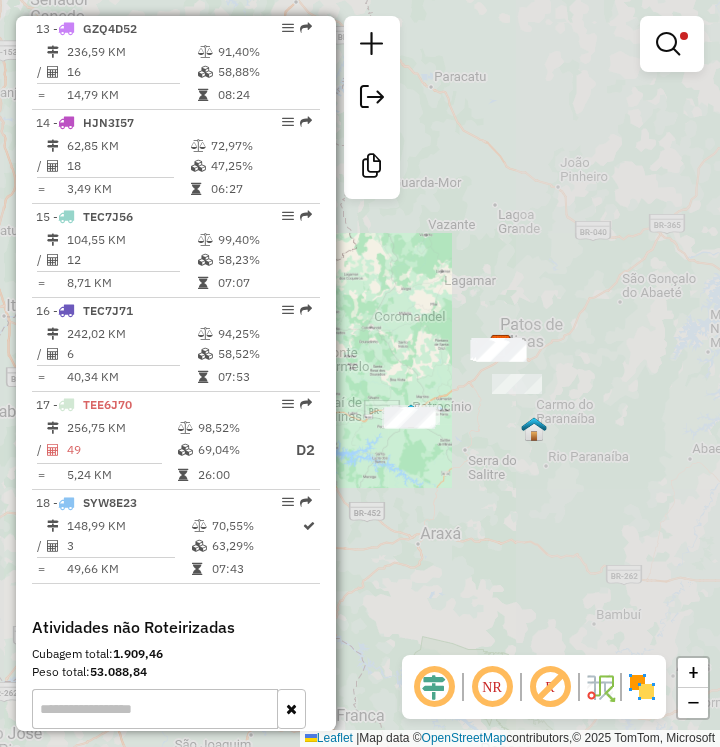 drag, startPoint x: 487, startPoint y: 480, endPoint x: 563, endPoint y: 467, distance: 77.10383 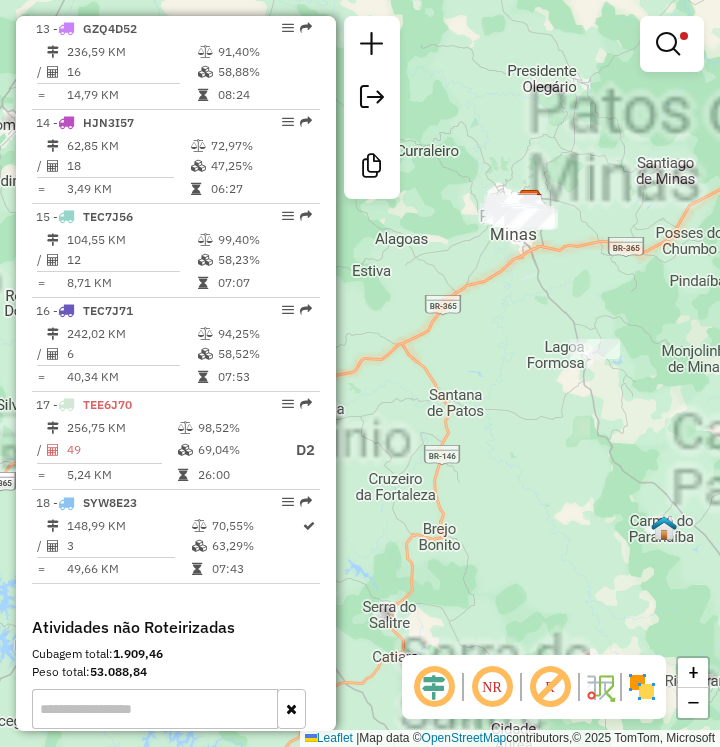 drag, startPoint x: 544, startPoint y: 427, endPoint x: 580, endPoint y: 417, distance: 37.363083 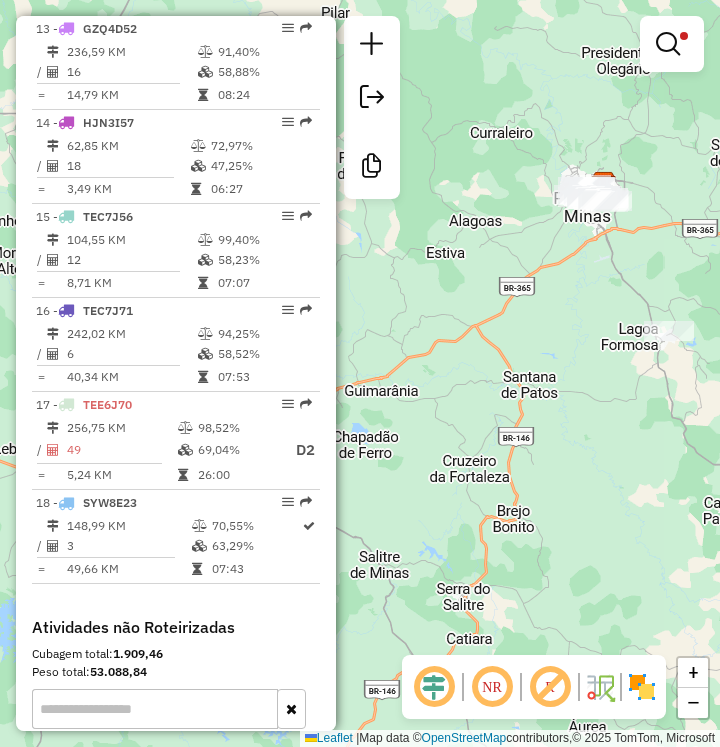 drag, startPoint x: 541, startPoint y: 438, endPoint x: 684, endPoint y: 409, distance: 145.91093 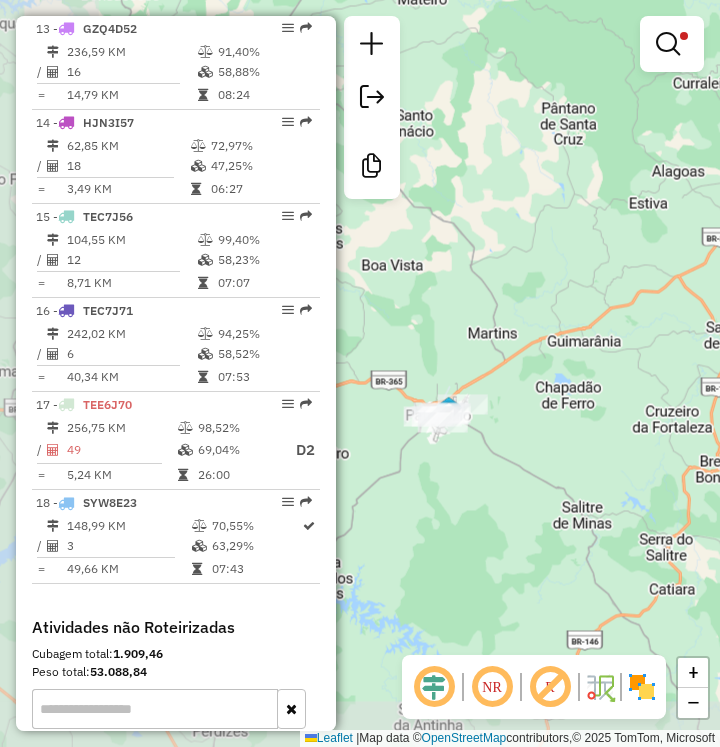 click on "Limpar filtros Janela de atendimento Grade de atendimento Capacidade Transportadoras Veículos Cliente Pedidos  Rotas Selecione os dias de semana para filtrar as janelas de atendimento  Seg   Ter   Qua   Qui   Sex   Sáb   Dom  Informe o período da janela de atendimento: De: Até:  Filtrar exatamente a janela do cliente  Considerar janela de atendimento padrão  Selecione os dias de semana para filtrar as grades de atendimento  Seg   Ter   Qua   Qui   Sex   Sáb   Dom   Considerar clientes sem dia de atendimento cadastrado  Clientes fora do dia de atendimento selecionado Filtrar as atividades entre os valores definidos abaixo:  Peso mínimo:   Peso máximo:   Cubagem mínima:   Cubagem máxima:   De:   Até:  Filtrar as atividades entre o tempo de atendimento definido abaixo:  De:   Até:   Considerar capacidade total dos clientes não roteirizados Transportadora: Selecione um ou mais itens Tipo de veículo: Selecione um ou mais itens Veículo: Selecione um ou mais itens Motorista: Selecione um ou mais itens" 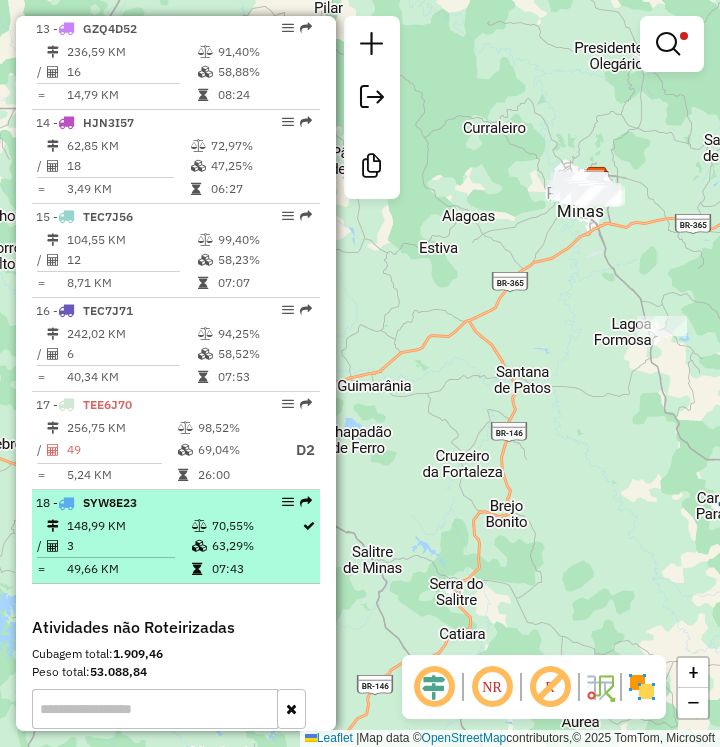 drag, startPoint x: 287, startPoint y: 521, endPoint x: 264, endPoint y: 526, distance: 23.537205 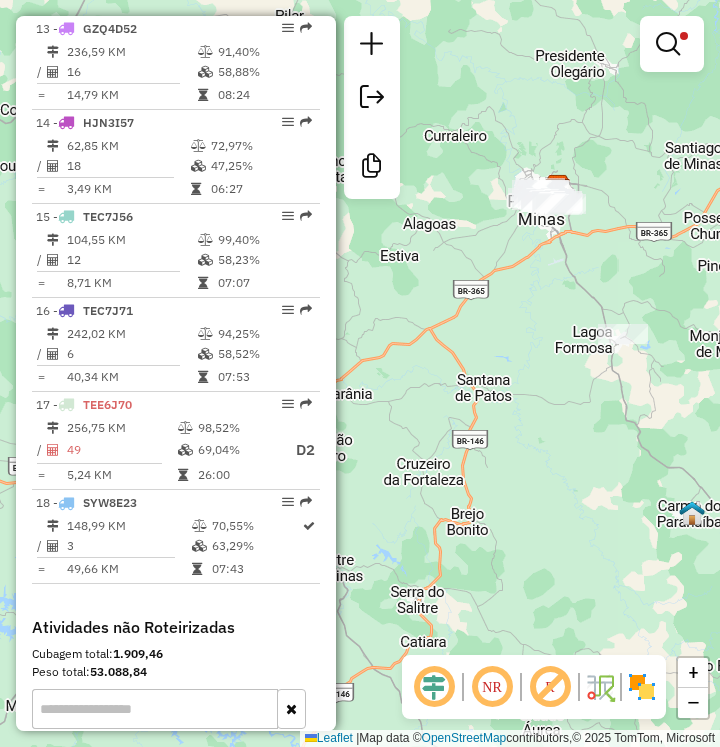 drag, startPoint x: 728, startPoint y: 526, endPoint x: 759, endPoint y: 516, distance: 32.572994 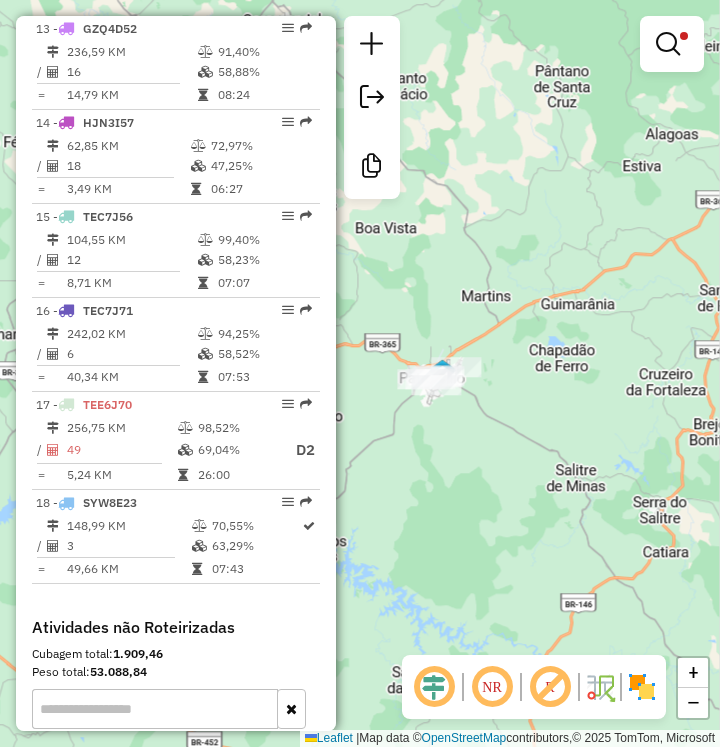 drag, startPoint x: 469, startPoint y: 518, endPoint x: 622, endPoint y: 579, distance: 164.71187 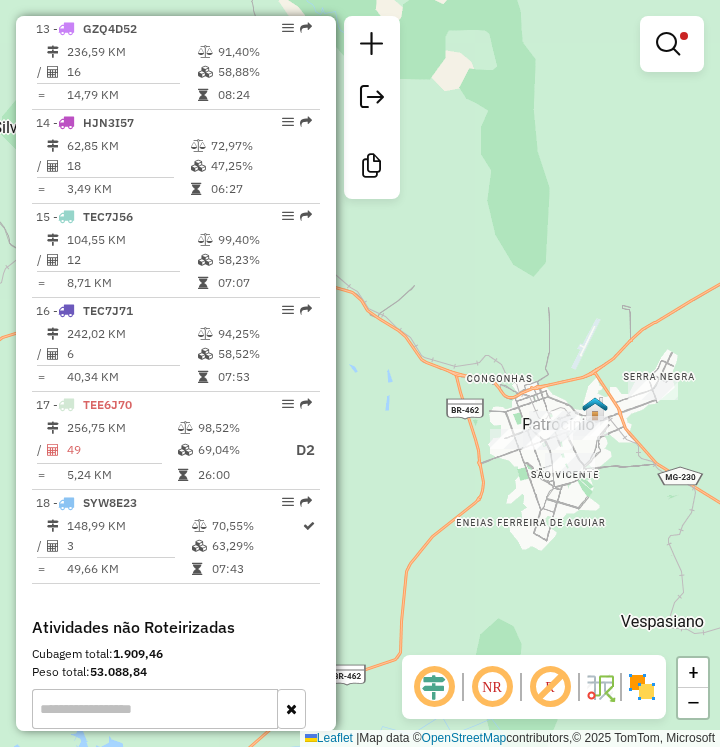 click on "Limpar filtros Janela de atendimento Grade de atendimento Capacidade Transportadoras Veículos Cliente Pedidos  Rotas Selecione os dias de semana para filtrar as janelas de atendimento  Seg   Ter   Qua   Qui   Sex   Sáb   Dom  Informe o período da janela de atendimento: De: Até:  Filtrar exatamente a janela do cliente  Considerar janela de atendimento padrão  Selecione os dias de semana para filtrar as grades de atendimento  Seg   Ter   Qua   Qui   Sex   Sáb   Dom   Considerar clientes sem dia de atendimento cadastrado  Clientes fora do dia de atendimento selecionado Filtrar as atividades entre os valores definidos abaixo:  Peso mínimo:   Peso máximo:   Cubagem mínima:   Cubagem máxima:   De:   Até:  Filtrar as atividades entre o tempo de atendimento definido abaixo:  De:   Até:   Considerar capacidade total dos clientes não roteirizados Transportadora: Selecione um ou mais itens Tipo de veículo: Selecione um ou mais itens Veículo: Selecione um ou mais itens Motorista: Selecione um ou mais itens" 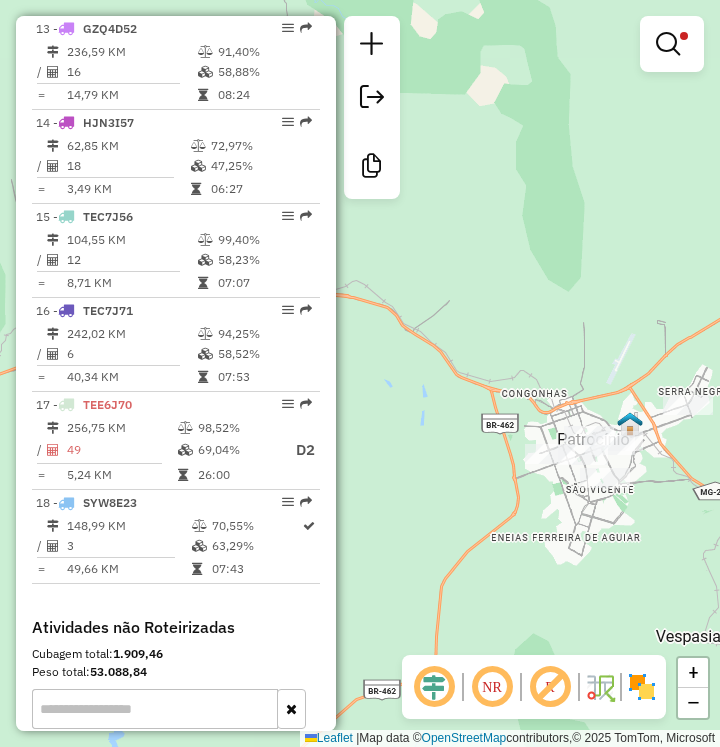 drag, startPoint x: 623, startPoint y: 500, endPoint x: 689, endPoint y: 503, distance: 66.068146 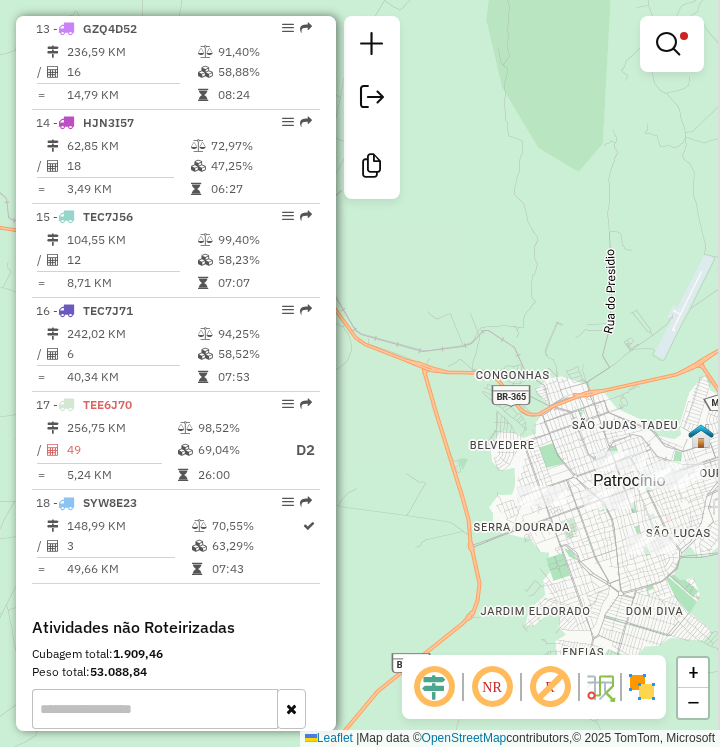 drag, startPoint x: 602, startPoint y: 590, endPoint x: 570, endPoint y: 573, distance: 36.23534 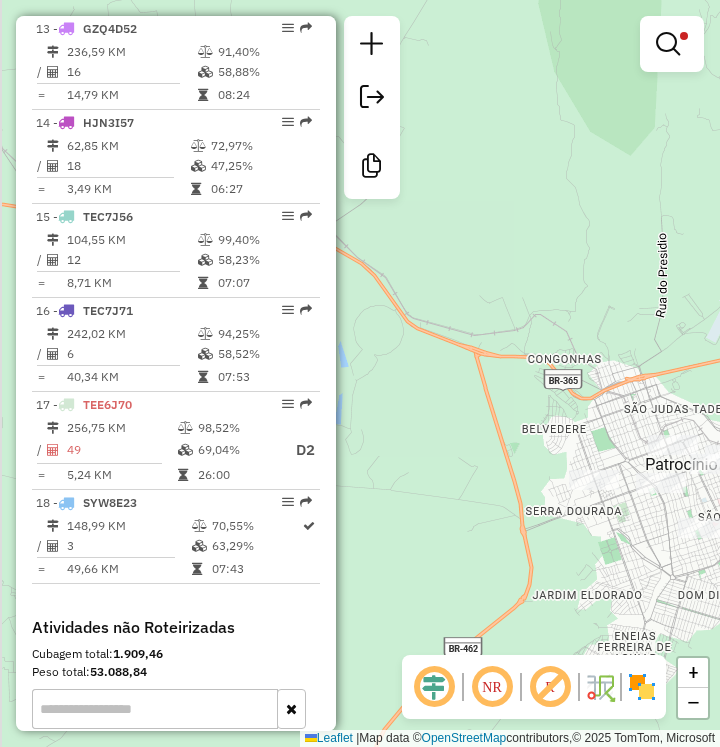 drag, startPoint x: 578, startPoint y: 553, endPoint x: 665, endPoint y: 555, distance: 87.02299 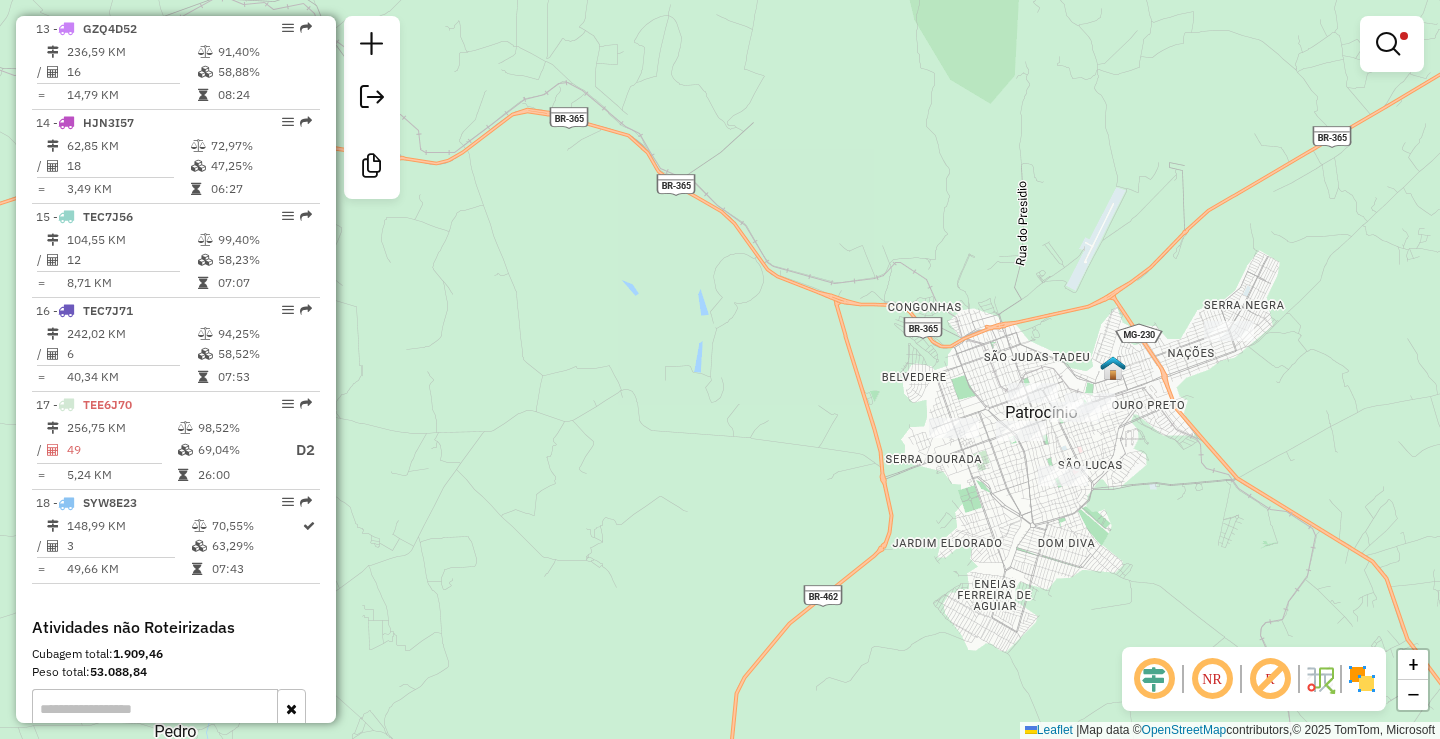 drag, startPoint x: 914, startPoint y: 396, endPoint x: 908, endPoint y: 294, distance: 102.176315 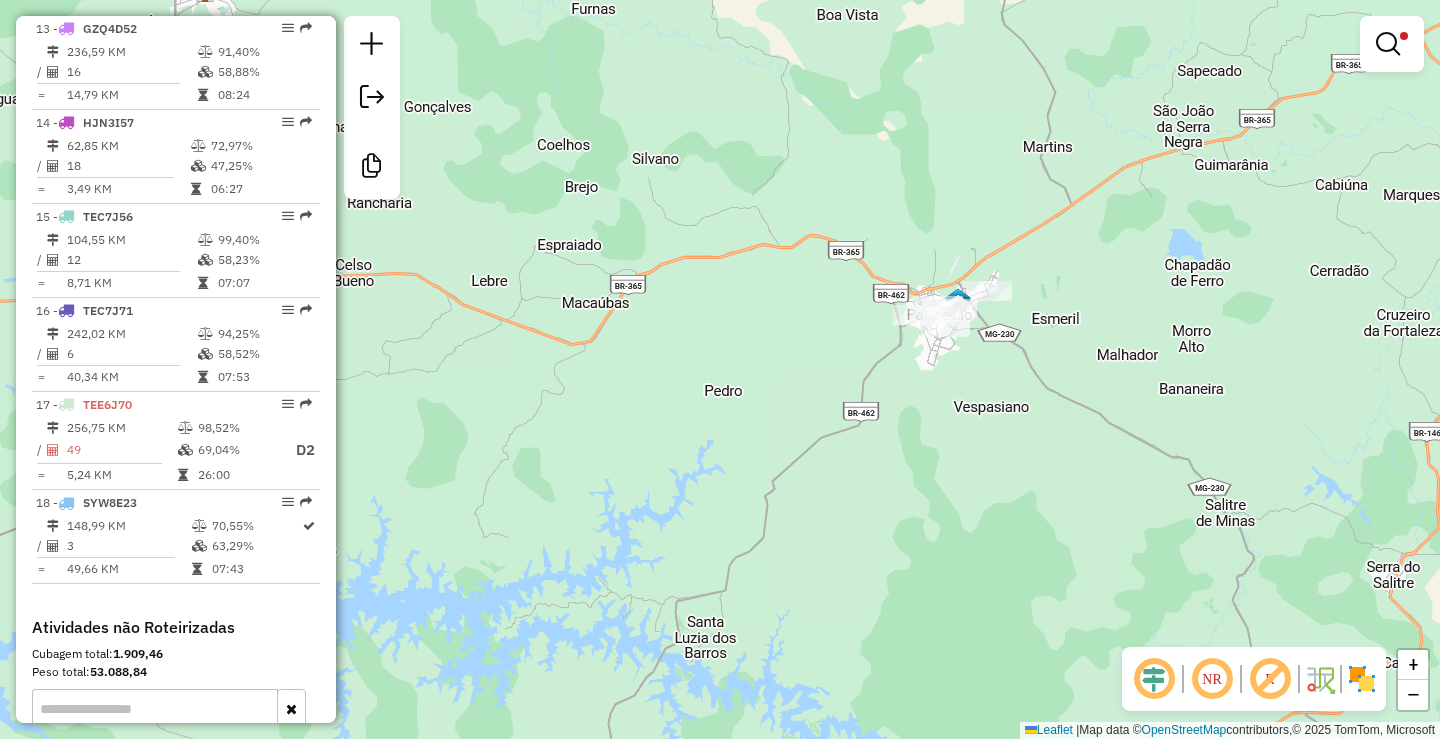 click on "Limpar filtros Janela de atendimento Grade de atendimento Capacidade Transportadoras Veículos Cliente Pedidos  Rotas Selecione os dias de semana para filtrar as janelas de atendimento  Seg   Ter   Qua   Qui   Sex   Sáb   Dom  Informe o período da janela de atendimento: De: Até:  Filtrar exatamente a janela do cliente  Considerar janela de atendimento padrão  Selecione os dias de semana para filtrar as grades de atendimento  Seg   Ter   Qua   Qui   Sex   Sáb   Dom   Considerar clientes sem dia de atendimento cadastrado  Clientes fora do dia de atendimento selecionado Filtrar as atividades entre os valores definidos abaixo:  Peso mínimo:   Peso máximo:   Cubagem mínima:   Cubagem máxima:   De:   Até:  Filtrar as atividades entre o tempo de atendimento definido abaixo:  De:   Até:   Considerar capacidade total dos clientes não roteirizados Transportadora: Selecione um ou mais itens Tipo de veículo: Selecione um ou mais itens Veículo: Selecione um ou mais itens Motorista: Selecione um ou mais itens" 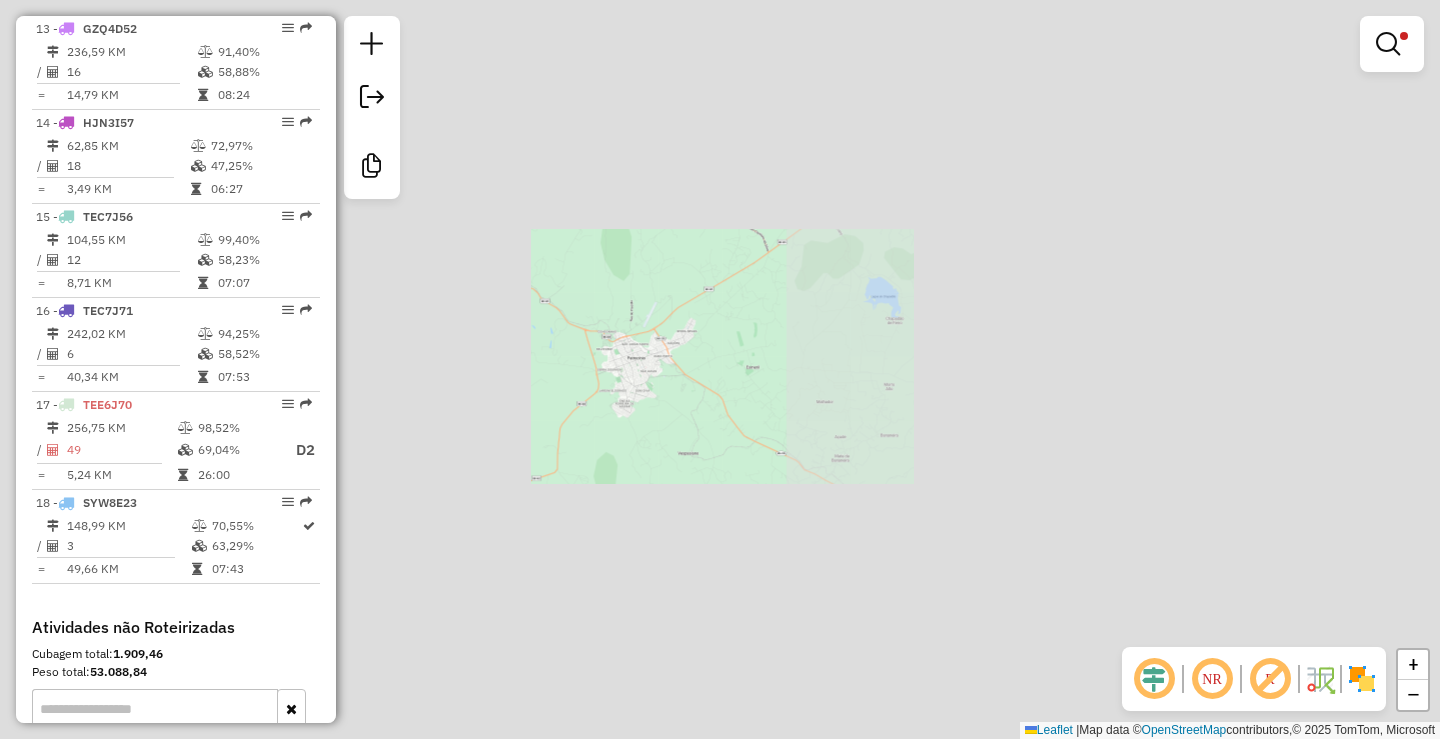click on "Limpar filtros Janela de atendimento Grade de atendimento Capacidade Transportadoras Veículos Cliente Pedidos  Rotas Selecione os dias de semana para filtrar as janelas de atendimento  Seg   Ter   Qua   Qui   Sex   Sáb   Dom  Informe o período da janela de atendimento: De: Até:  Filtrar exatamente a janela do cliente  Considerar janela de atendimento padrão  Selecione os dias de semana para filtrar as grades de atendimento  Seg   Ter   Qua   Qui   Sex   Sáb   Dom   Considerar clientes sem dia de atendimento cadastrado  Clientes fora do dia de atendimento selecionado Filtrar as atividades entre os valores definidos abaixo:  Peso mínimo:   Peso máximo:   Cubagem mínima:   Cubagem máxima:   De:   Até:  Filtrar as atividades entre o tempo de atendimento definido abaixo:  De:   Até:   Considerar capacidade total dos clientes não roteirizados Transportadora: Selecione um ou mais itens Tipo de veículo: Selecione um ou mais itens Veículo: Selecione um ou mais itens Motorista: Selecione um ou mais itens" 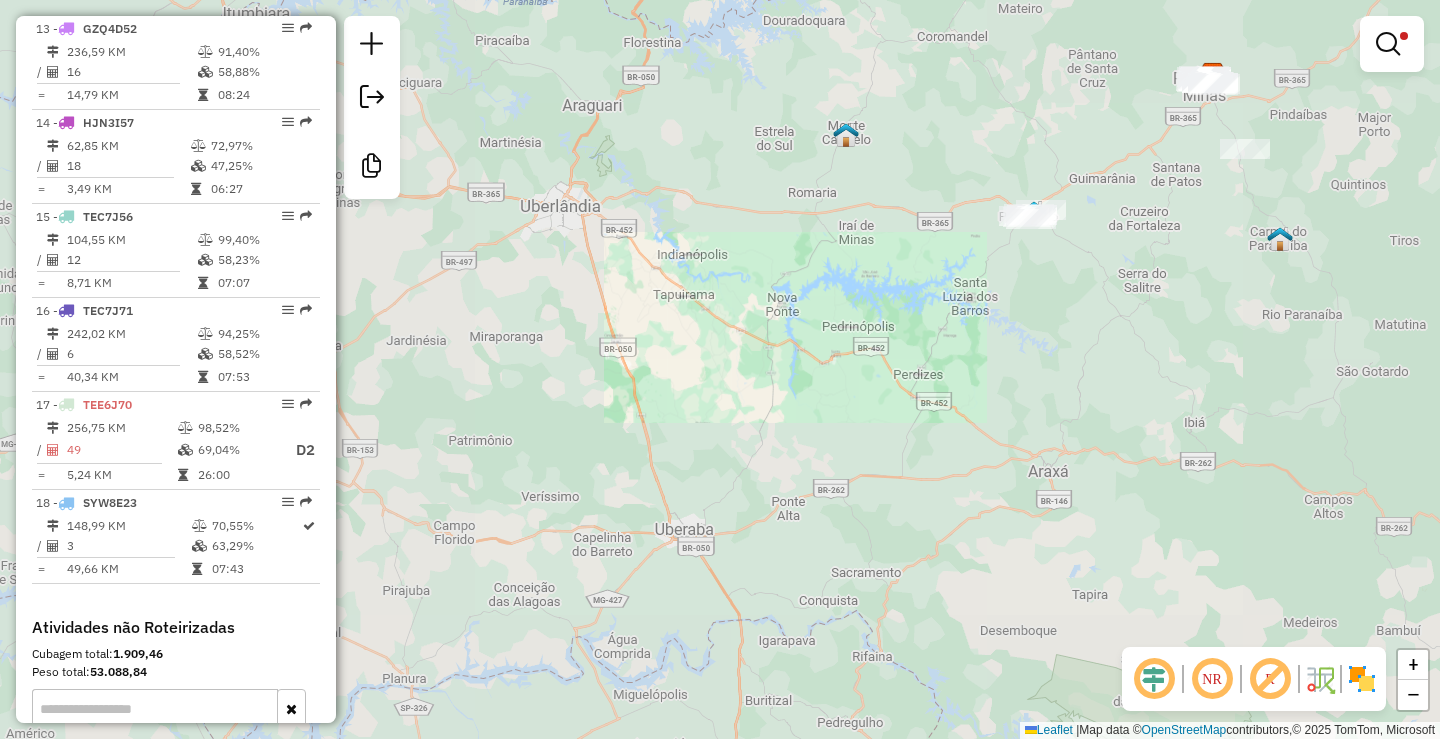 drag, startPoint x: 755, startPoint y: 361, endPoint x: 908, endPoint y: 268, distance: 179.04749 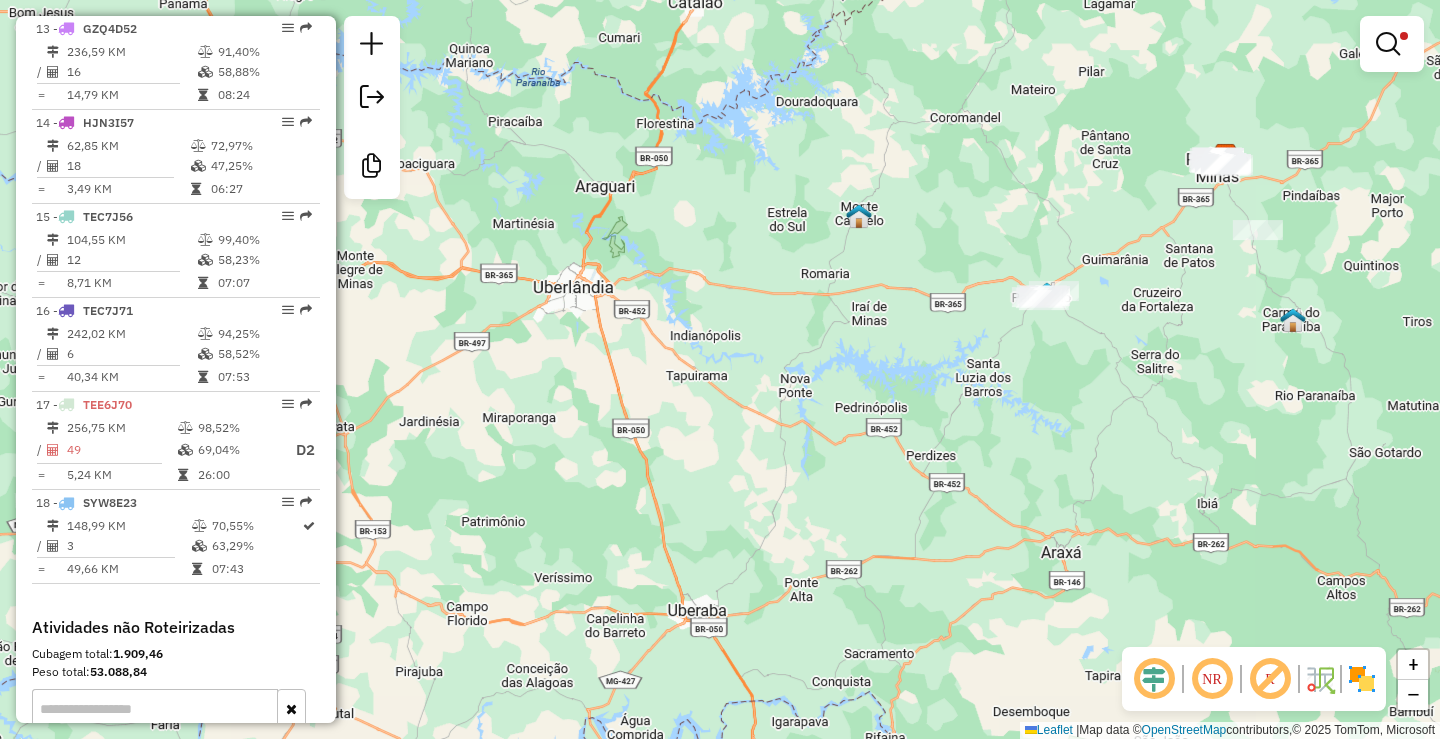 drag, startPoint x: 1036, startPoint y: 346, endPoint x: 1012, endPoint y: 379, distance: 40.804413 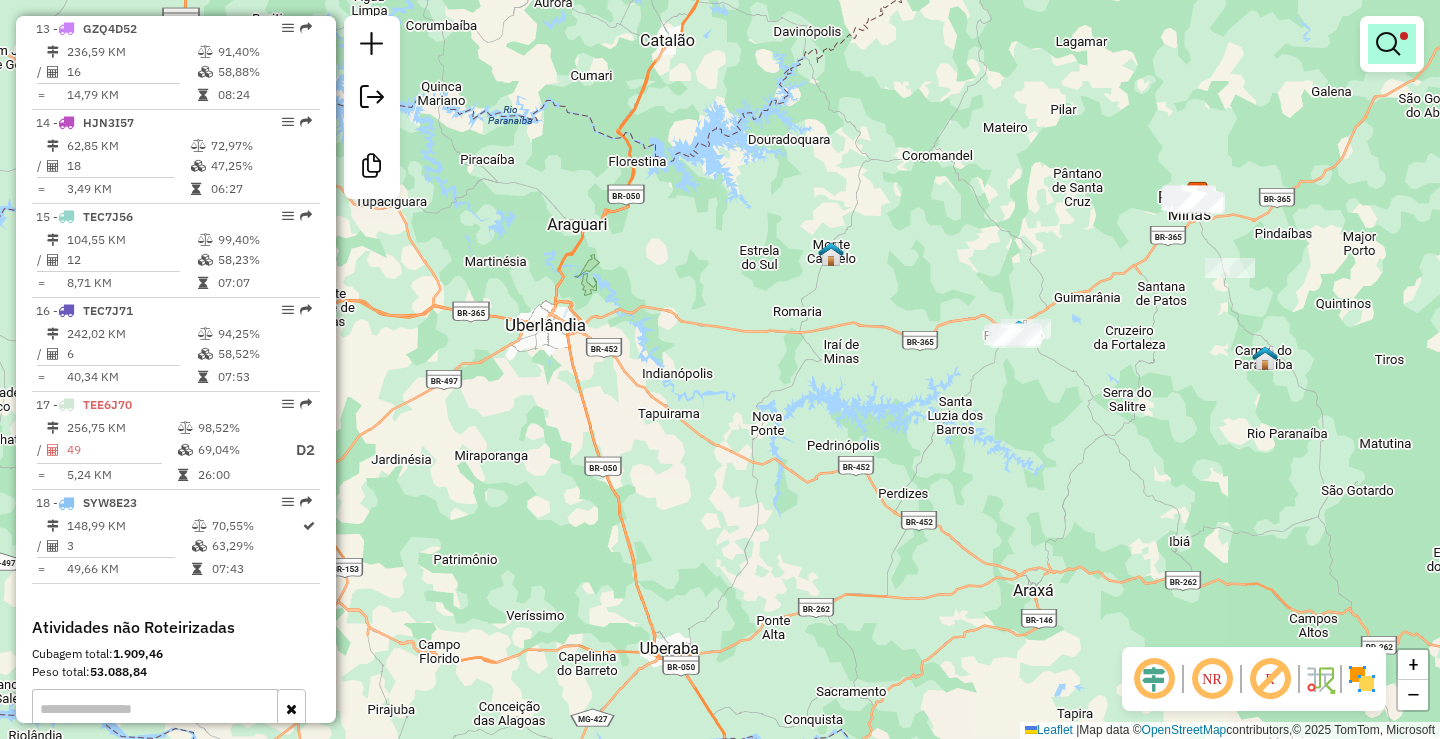 click at bounding box center (1388, 44) 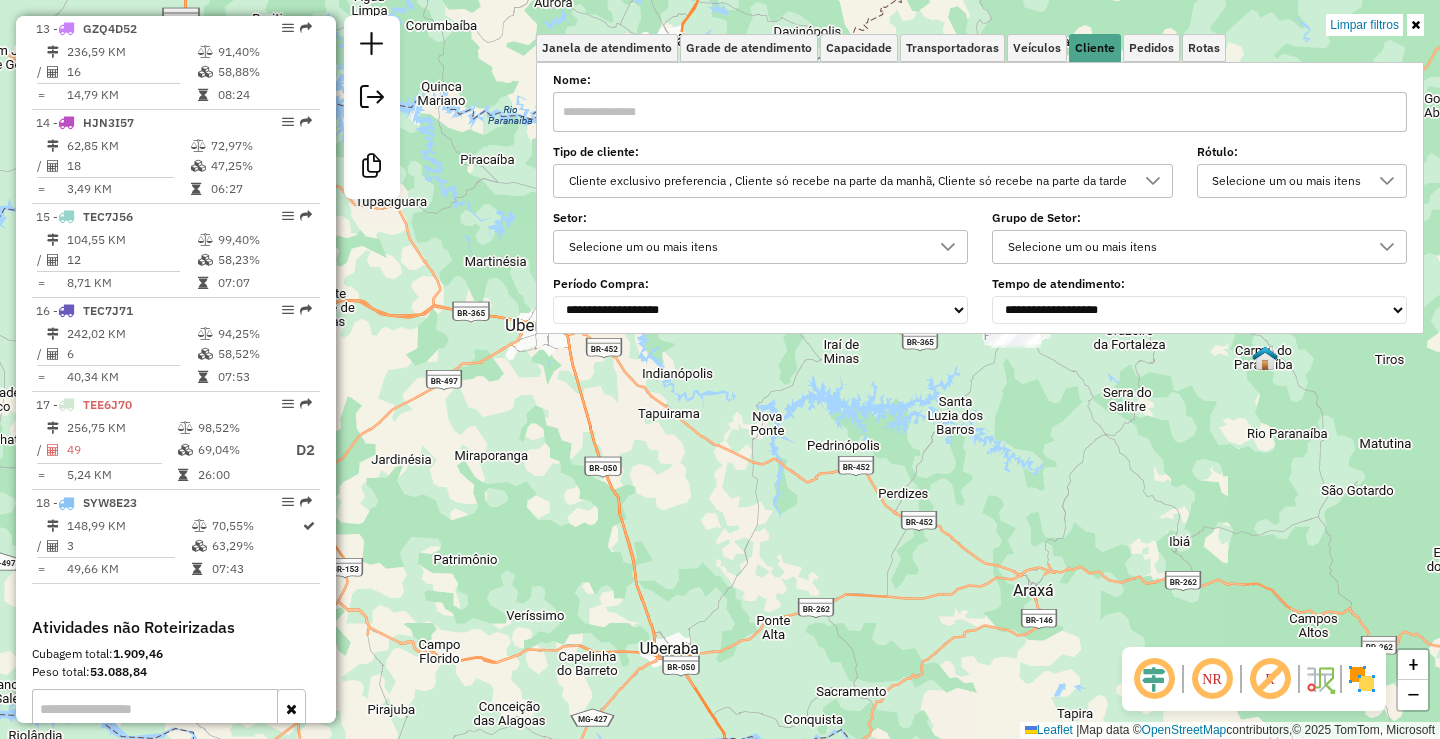 click on "Limpar filtros Janela de atendimento Grade de atendimento Capacidade Transportadoras Veículos Cliente Pedidos  Rotas Selecione os dias de semana para filtrar as janelas de atendimento  Seg   Ter   Qua   Qui   Sex   Sáb   Dom  Informe o período da janela de atendimento: De: Até:  Filtrar exatamente a janela do cliente  Considerar janela de atendimento padrão  Selecione os dias de semana para filtrar as grades de atendimento  Seg   Ter   Qua   Qui   Sex   Sáb   Dom   Considerar clientes sem dia de atendimento cadastrado  Clientes fora do dia de atendimento selecionado Filtrar as atividades entre os valores definidos abaixo:  Peso mínimo:   Peso máximo:   Cubagem mínima:   Cubagem máxima:   De:   Até:  Filtrar as atividades entre o tempo de atendimento definido abaixo:  De:   Até:   Considerar capacidade total dos clientes não roteirizados Transportadora: Selecione um ou mais itens Tipo de veículo: Selecione um ou mais itens Veículo: Selecione um ou mais itens Motorista: Selecione um ou mais itens" 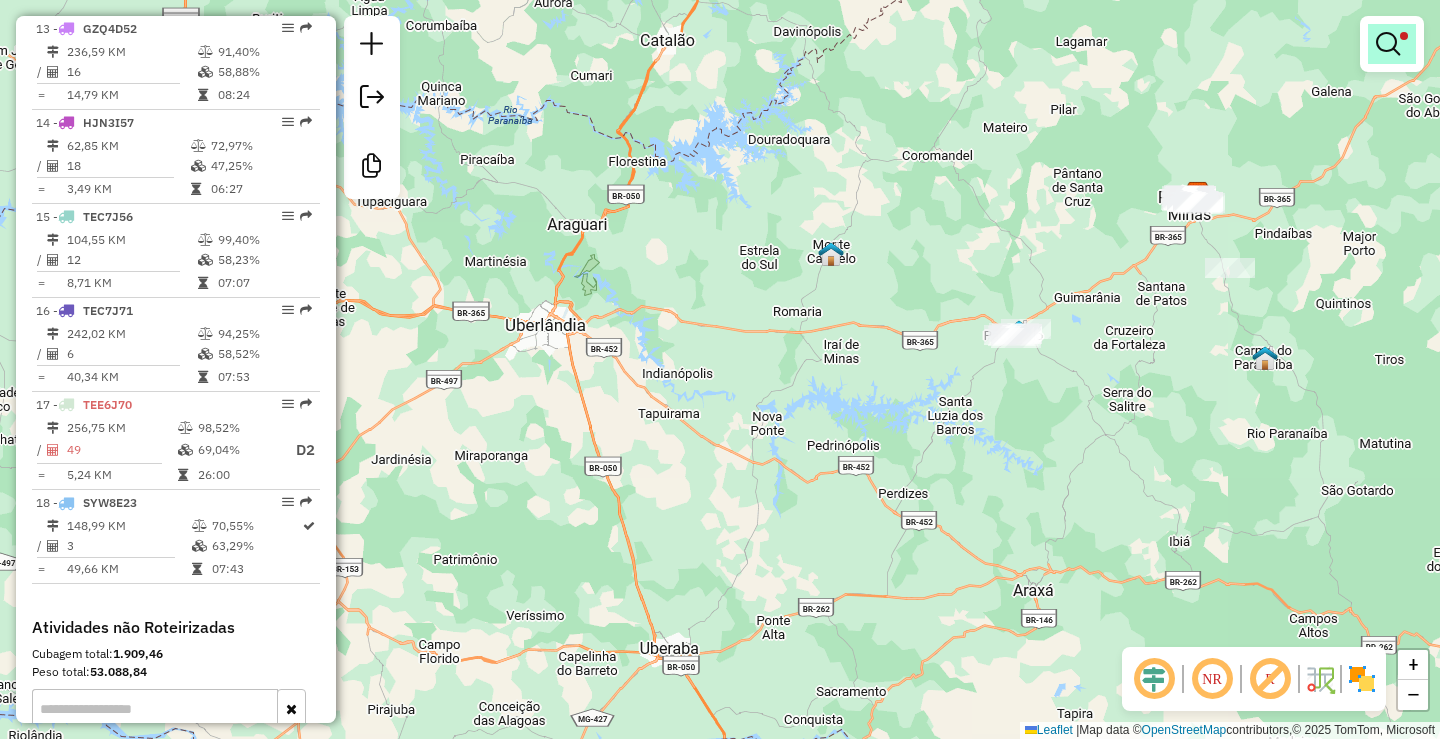 click at bounding box center (1388, 44) 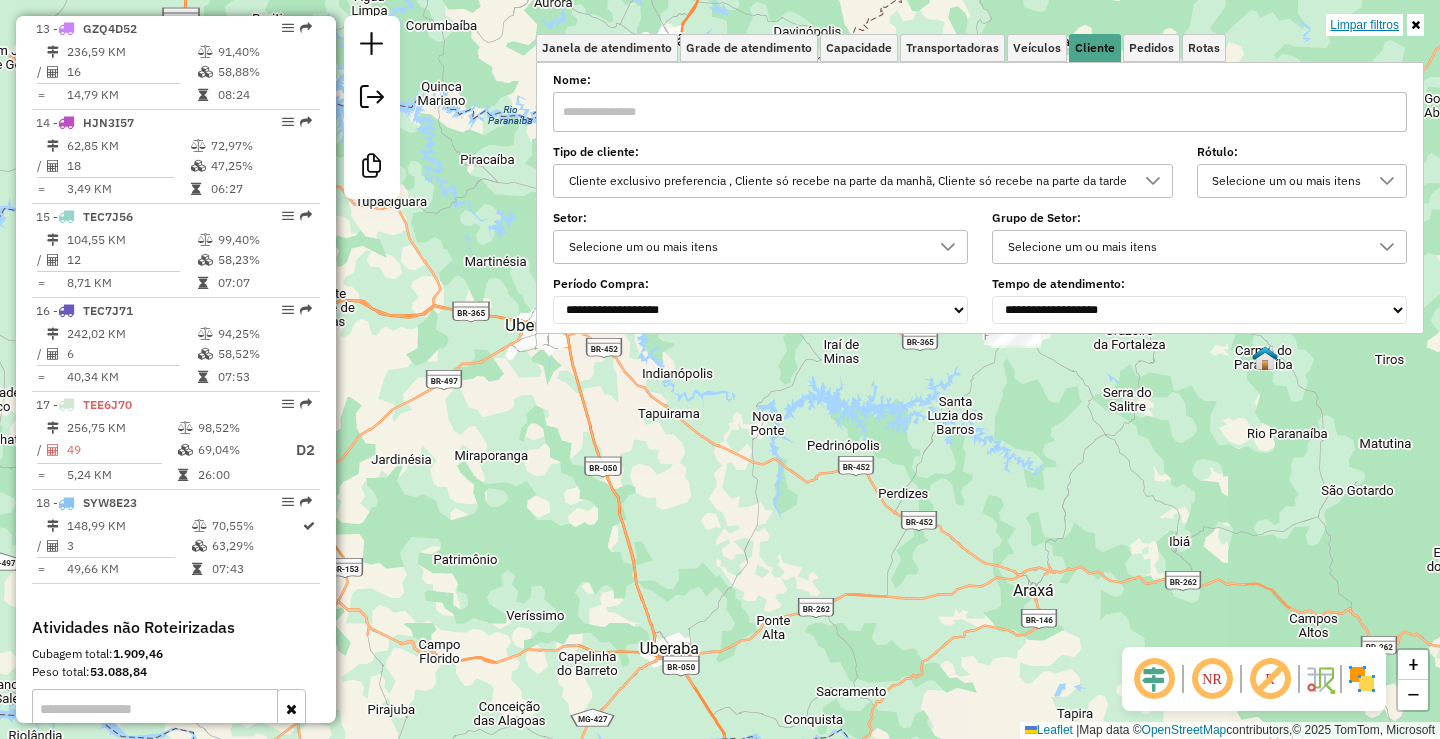 click on "Limpar filtros" at bounding box center [1364, 25] 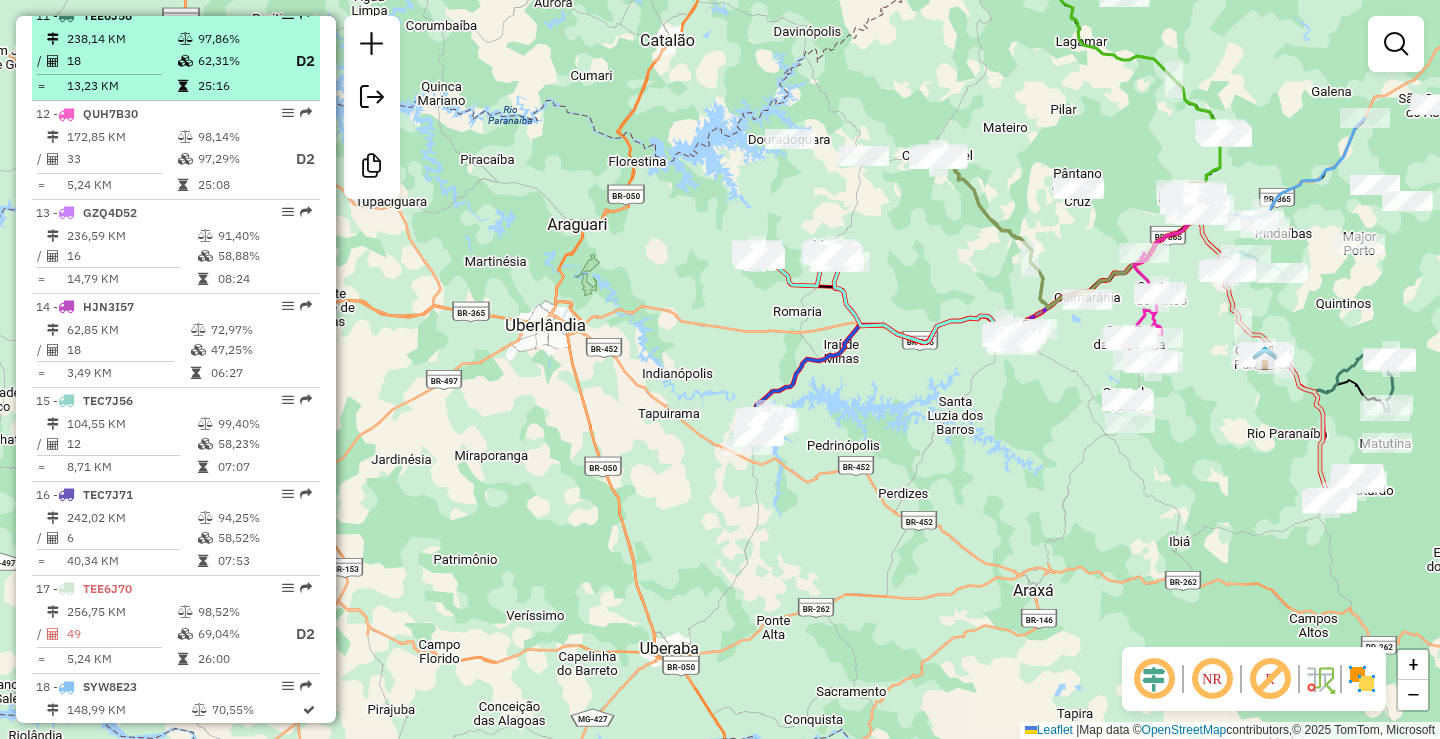scroll, scrollTop: 1619, scrollLeft: 0, axis: vertical 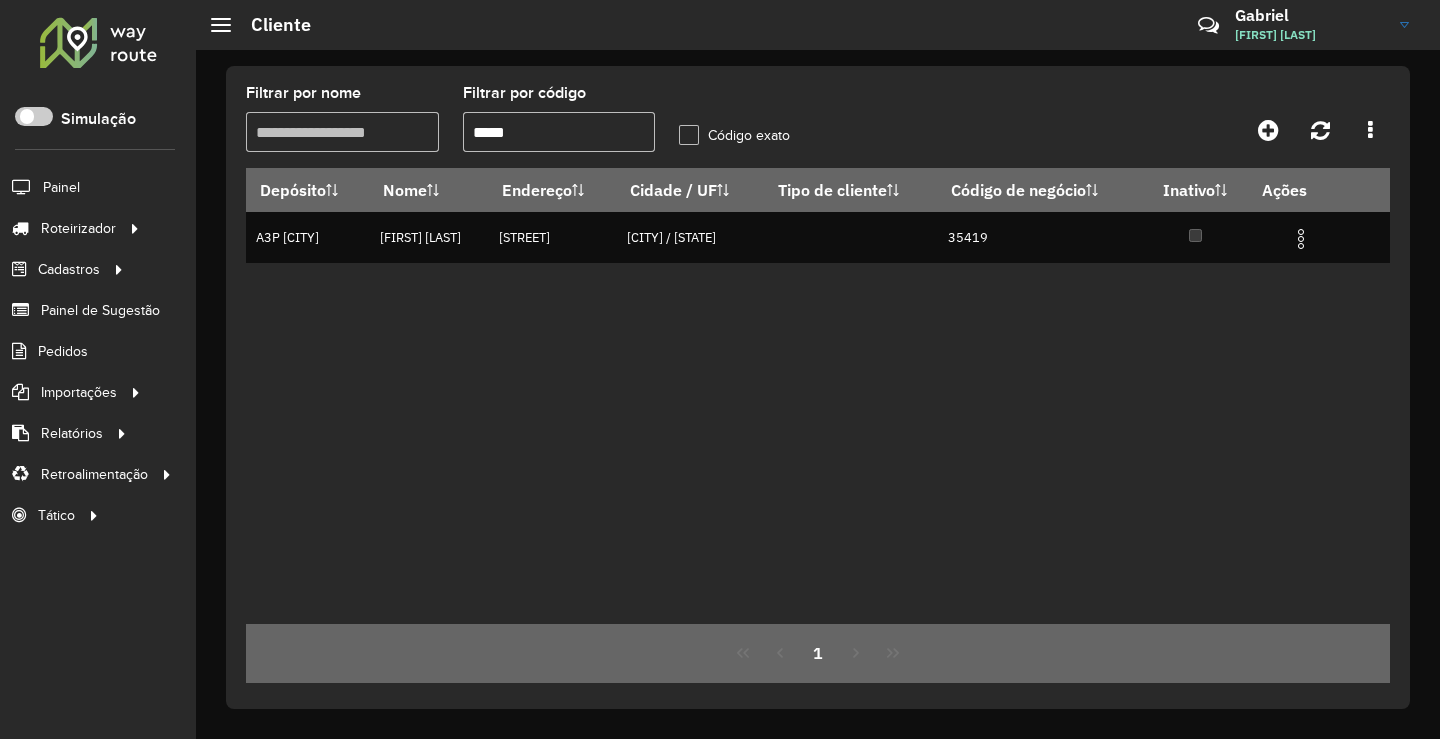 click 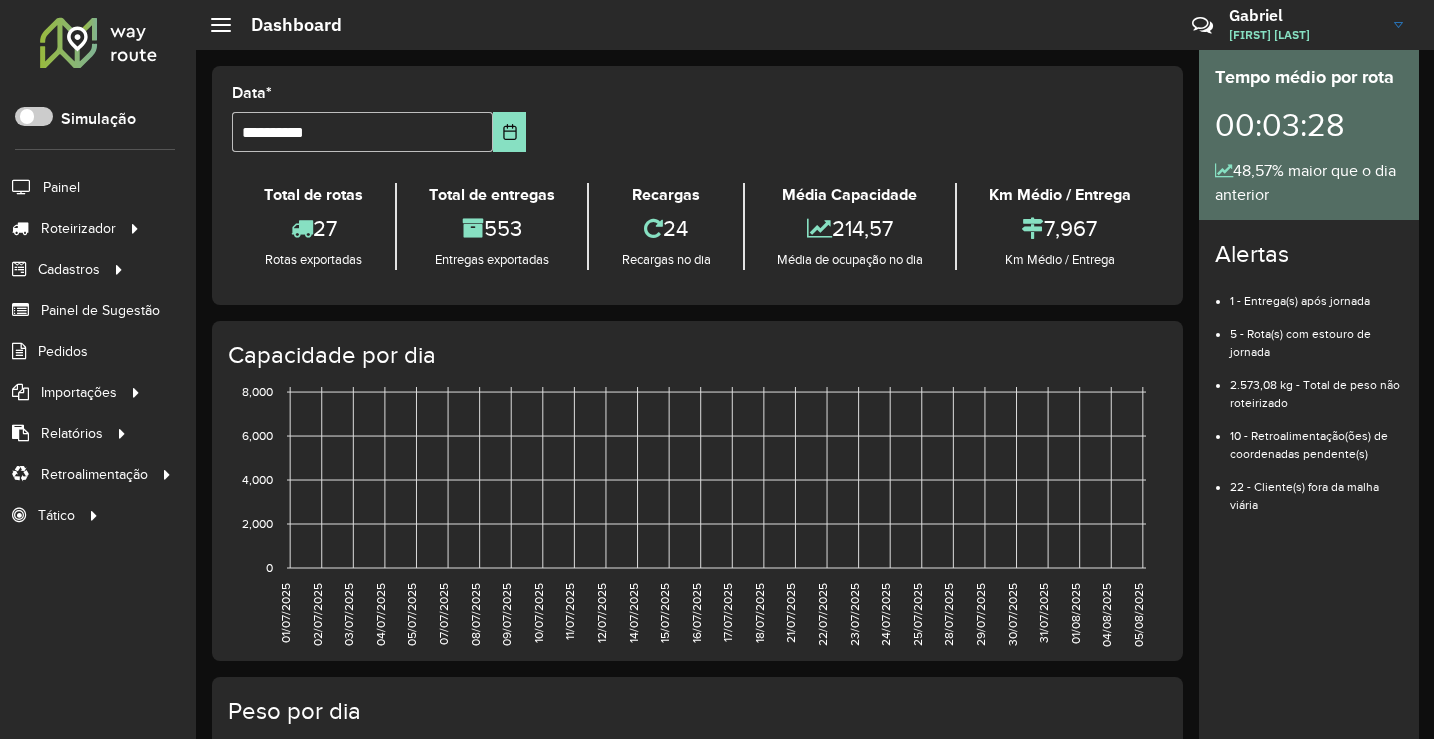 scroll, scrollTop: 0, scrollLeft: 0, axis: both 